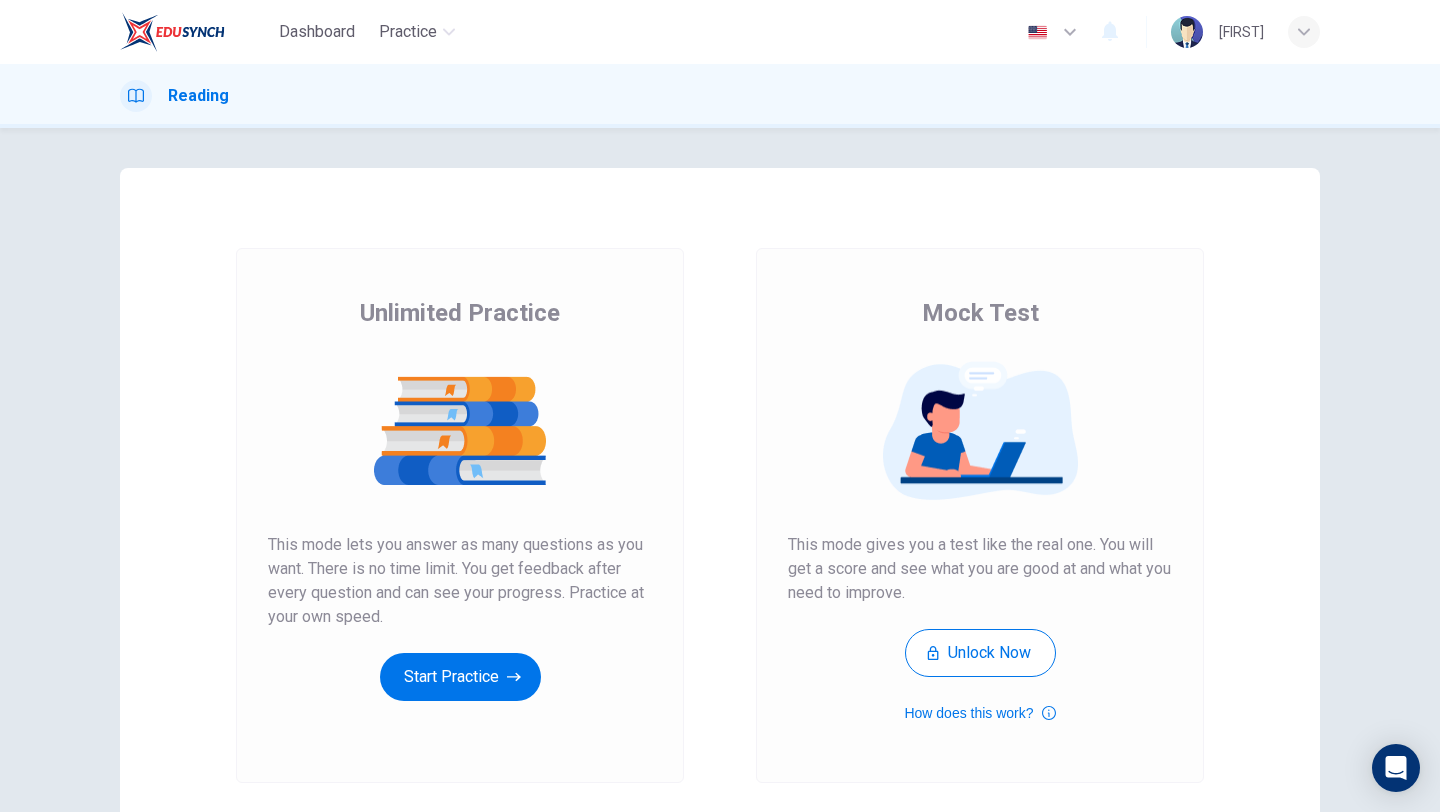 scroll, scrollTop: 0, scrollLeft: 0, axis: both 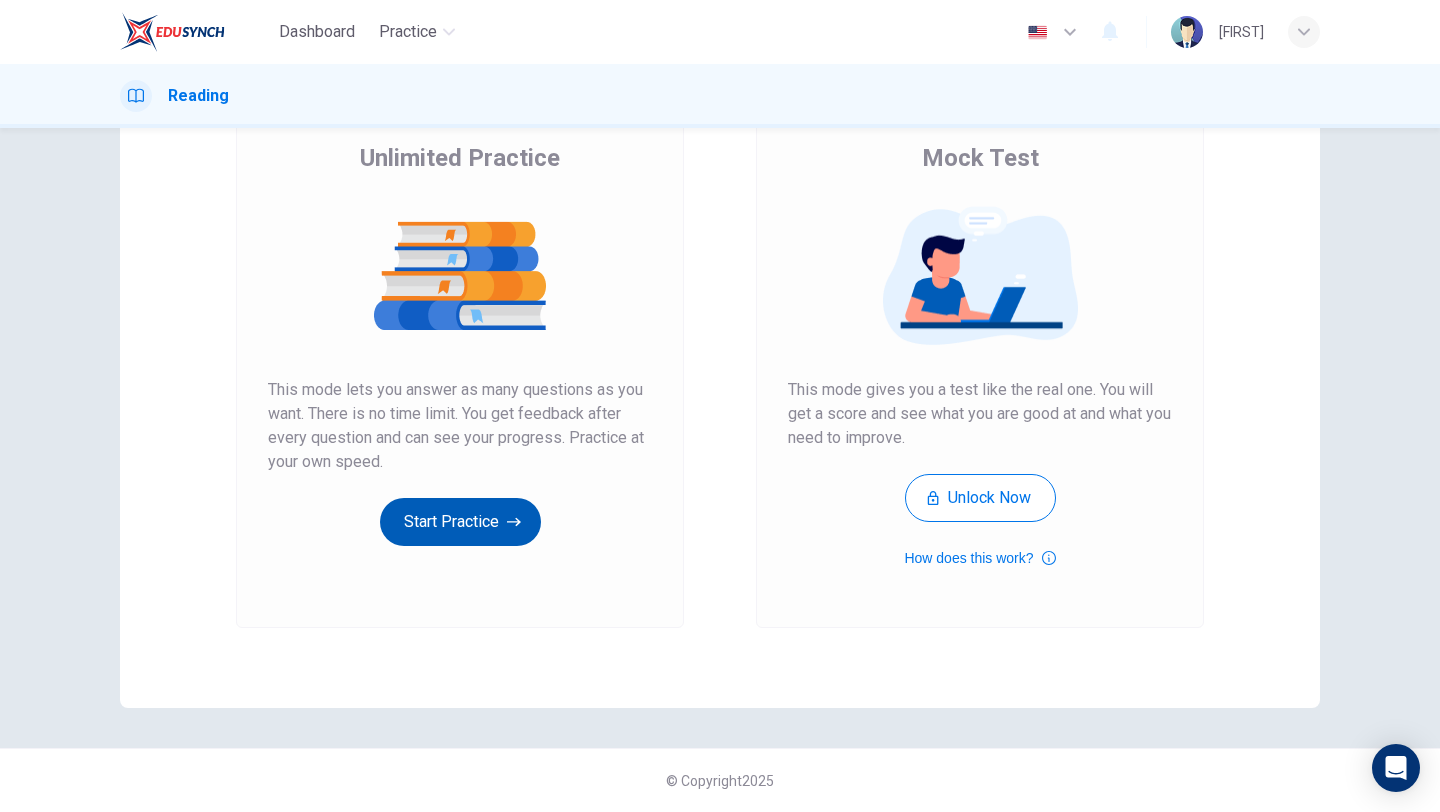 click on "Start Practice" at bounding box center [460, 522] 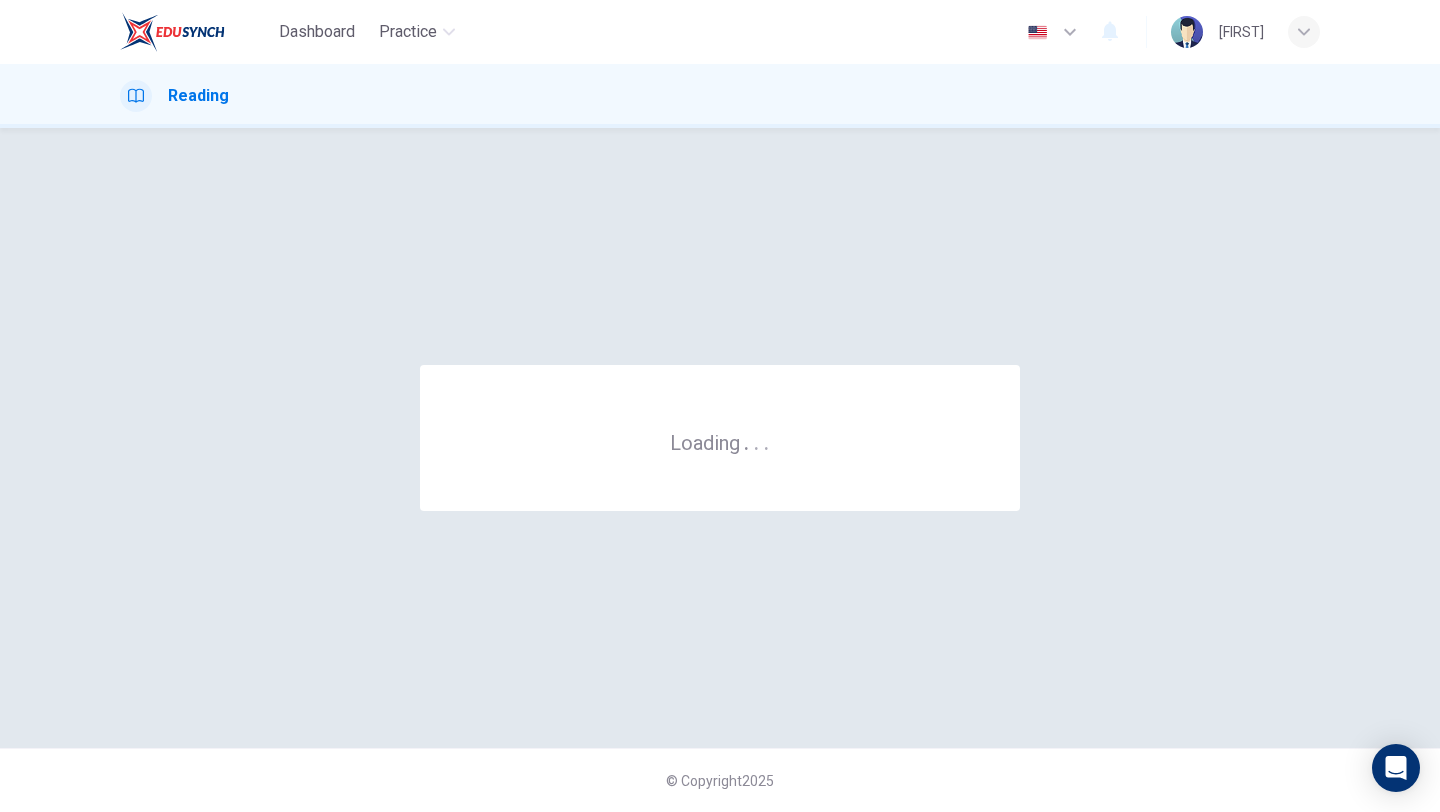 scroll, scrollTop: 0, scrollLeft: 0, axis: both 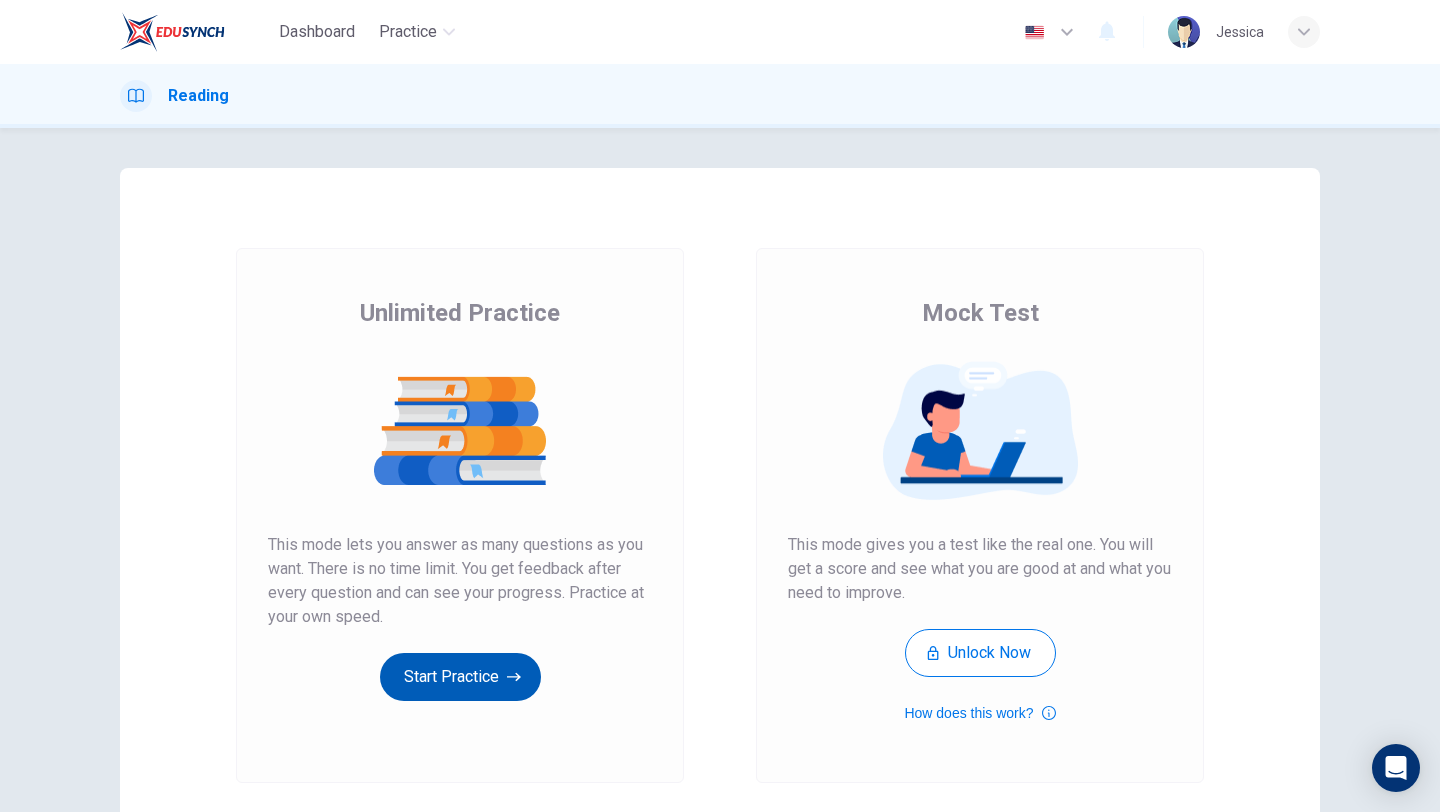 click on "Start Practice" at bounding box center [460, 677] 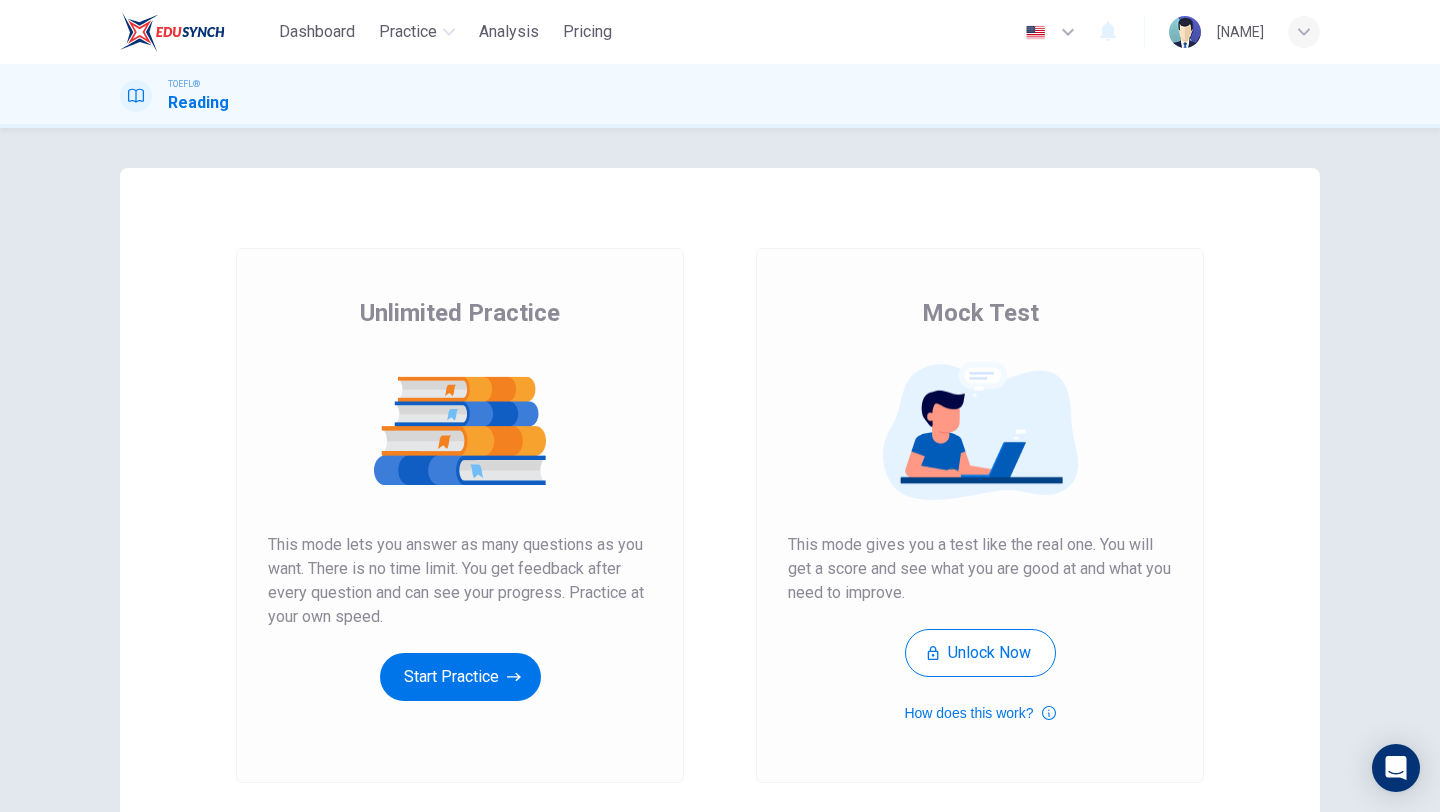 scroll, scrollTop: 0, scrollLeft: 0, axis: both 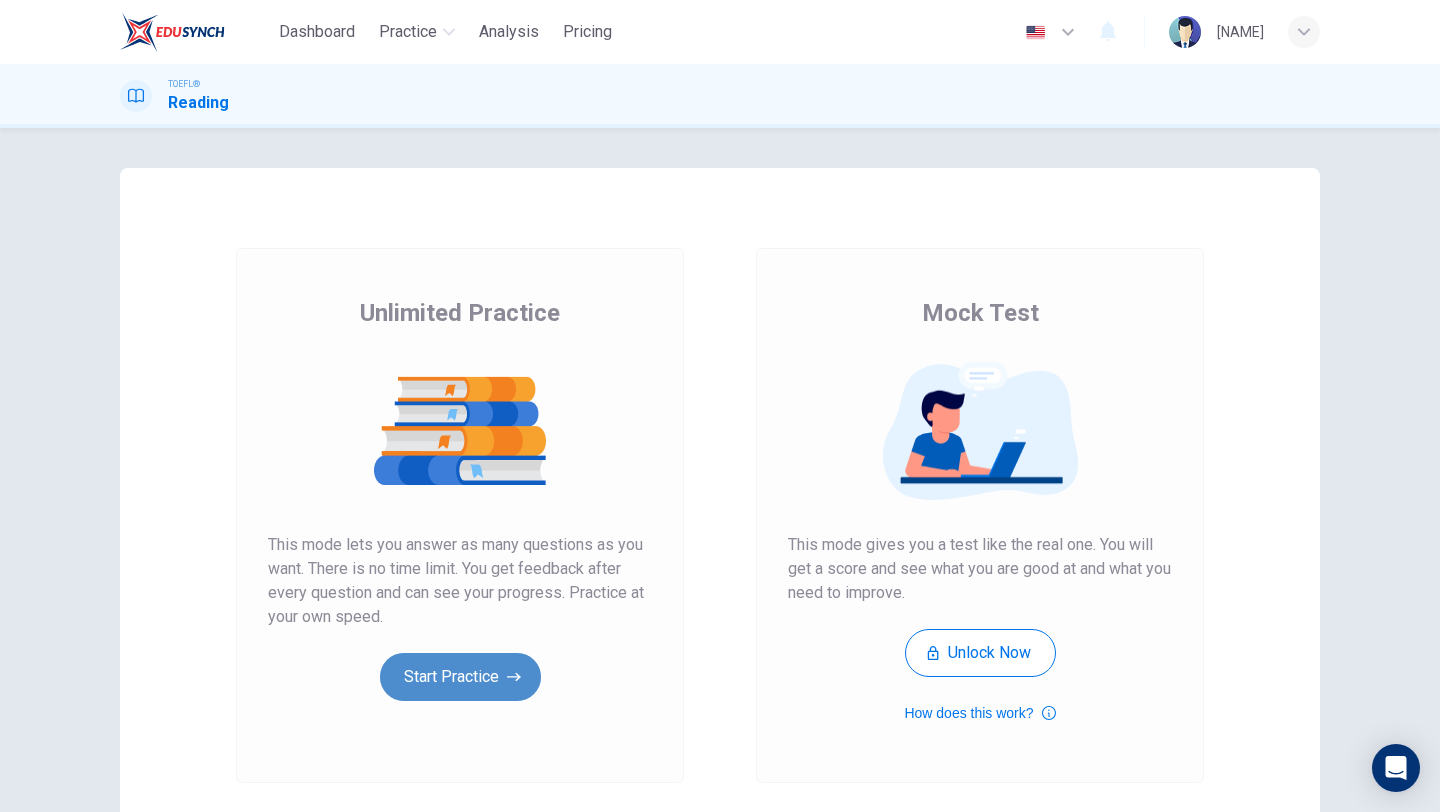 click on "Start Practice" at bounding box center [460, 677] 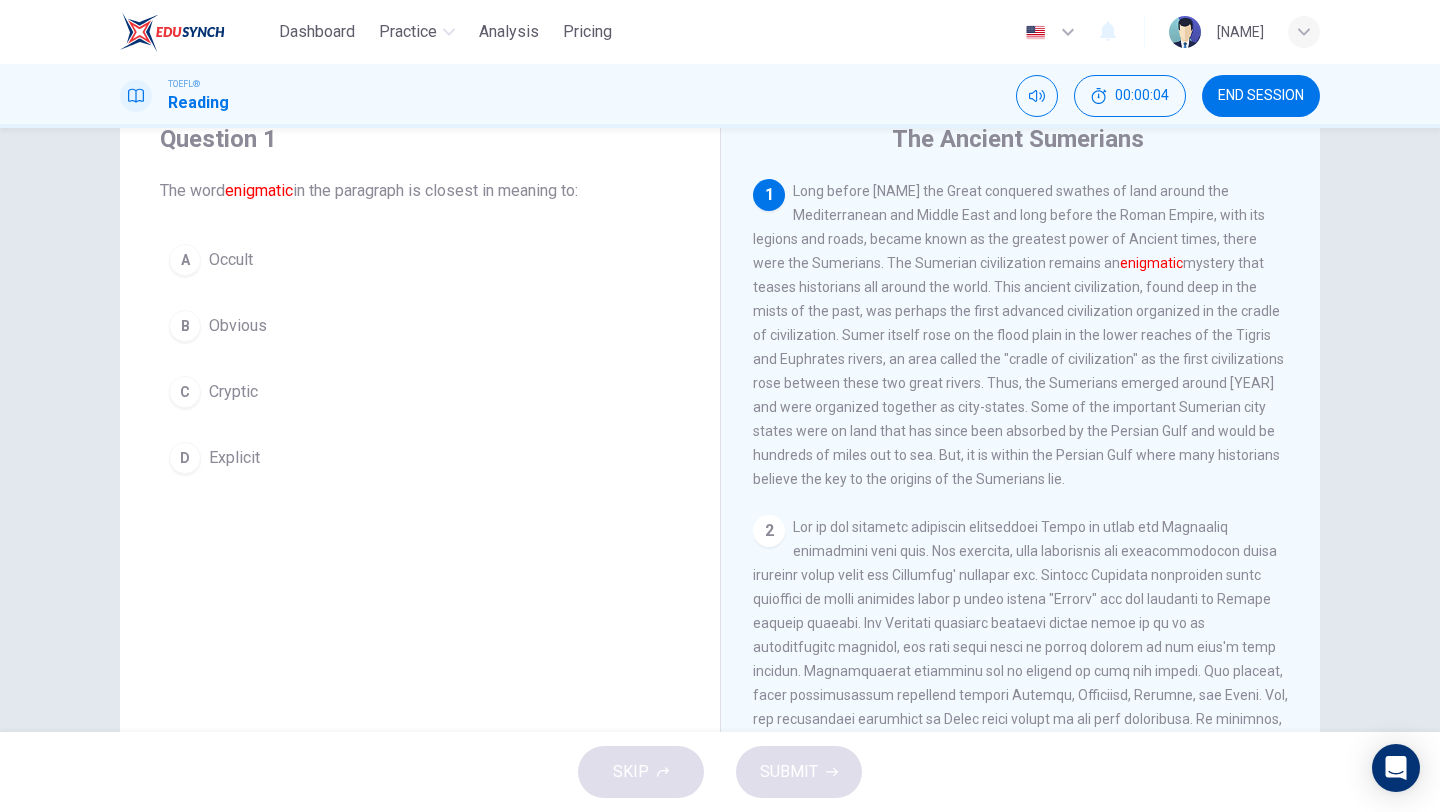 scroll, scrollTop: 78, scrollLeft: 0, axis: vertical 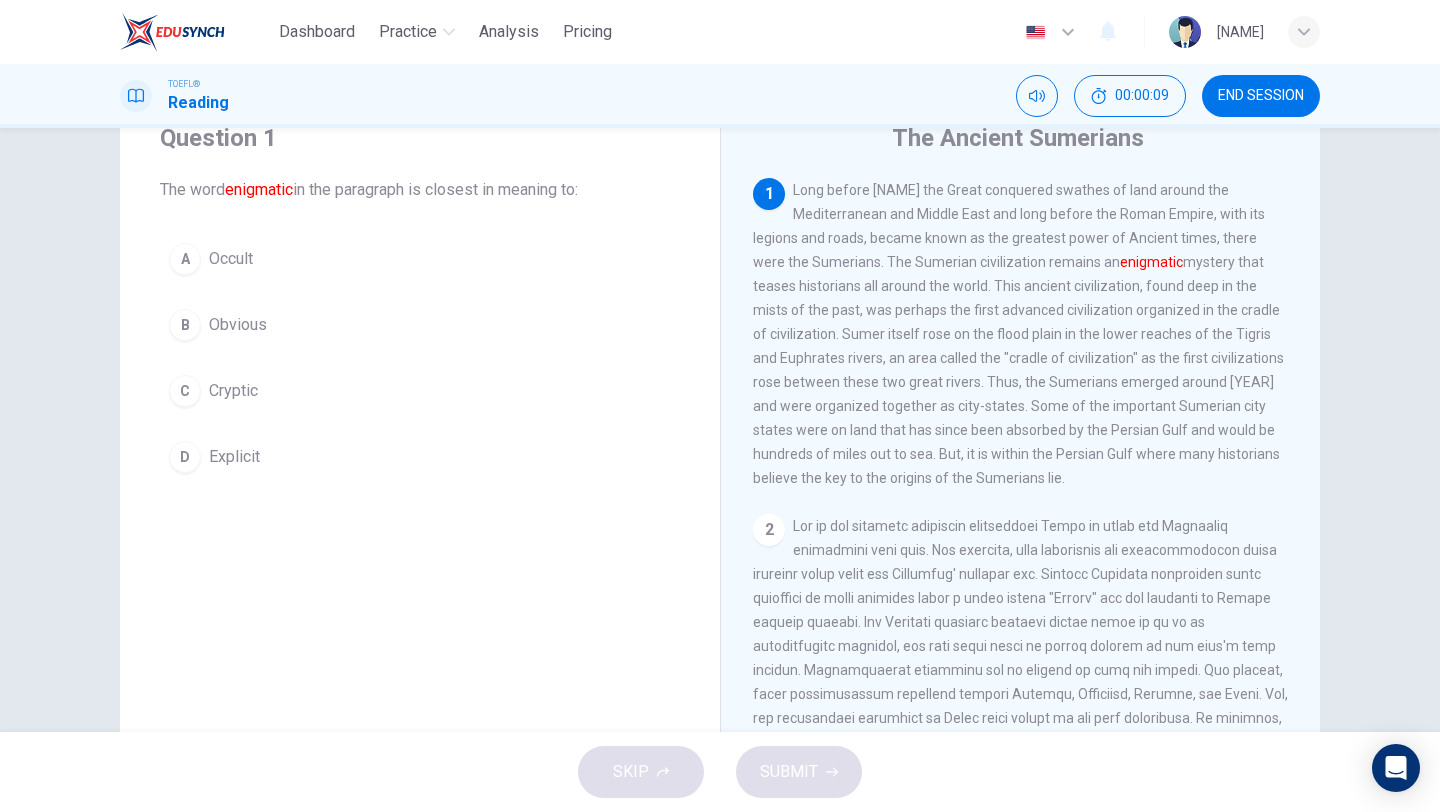 click on "C Cryptic" at bounding box center [420, 391] 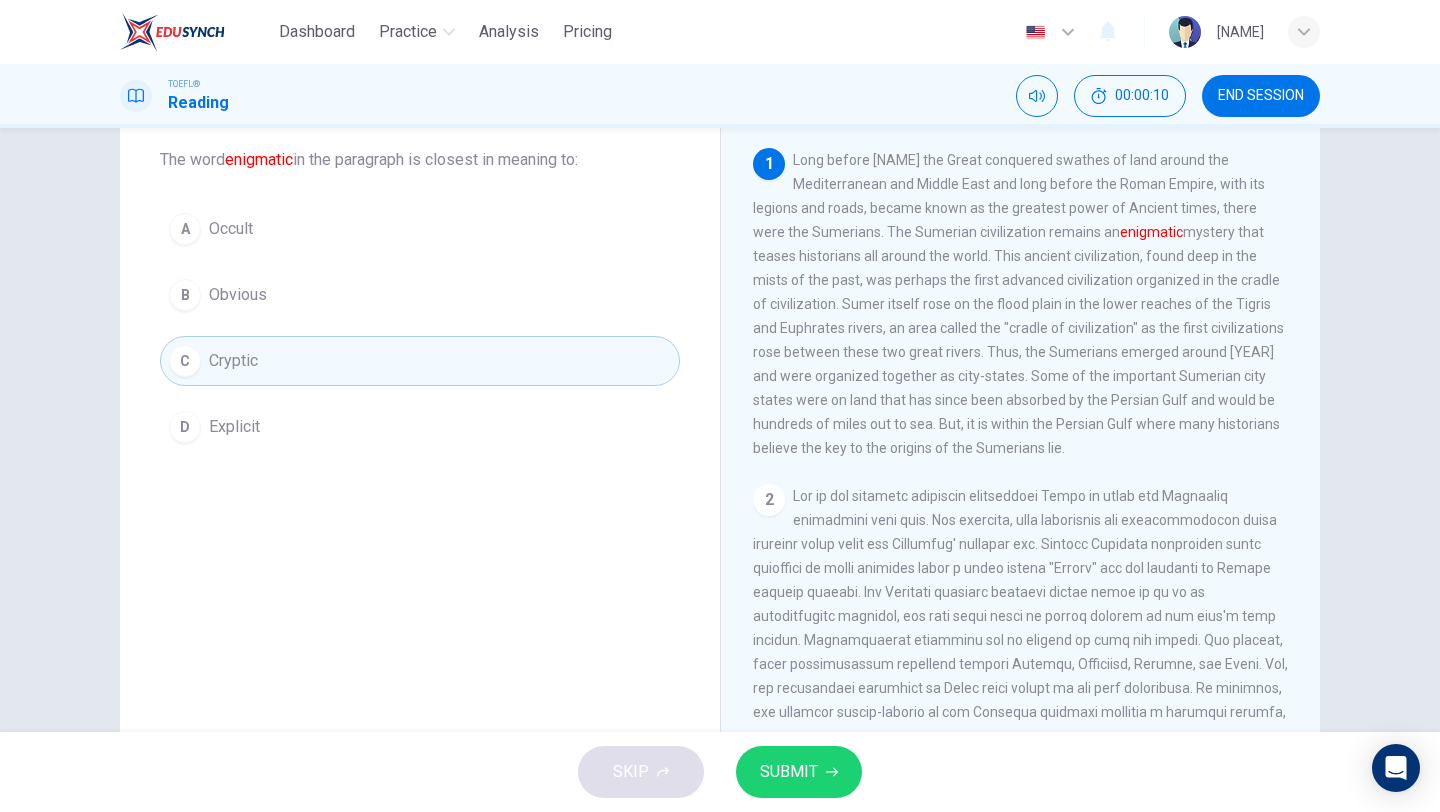 scroll, scrollTop: 109, scrollLeft: 0, axis: vertical 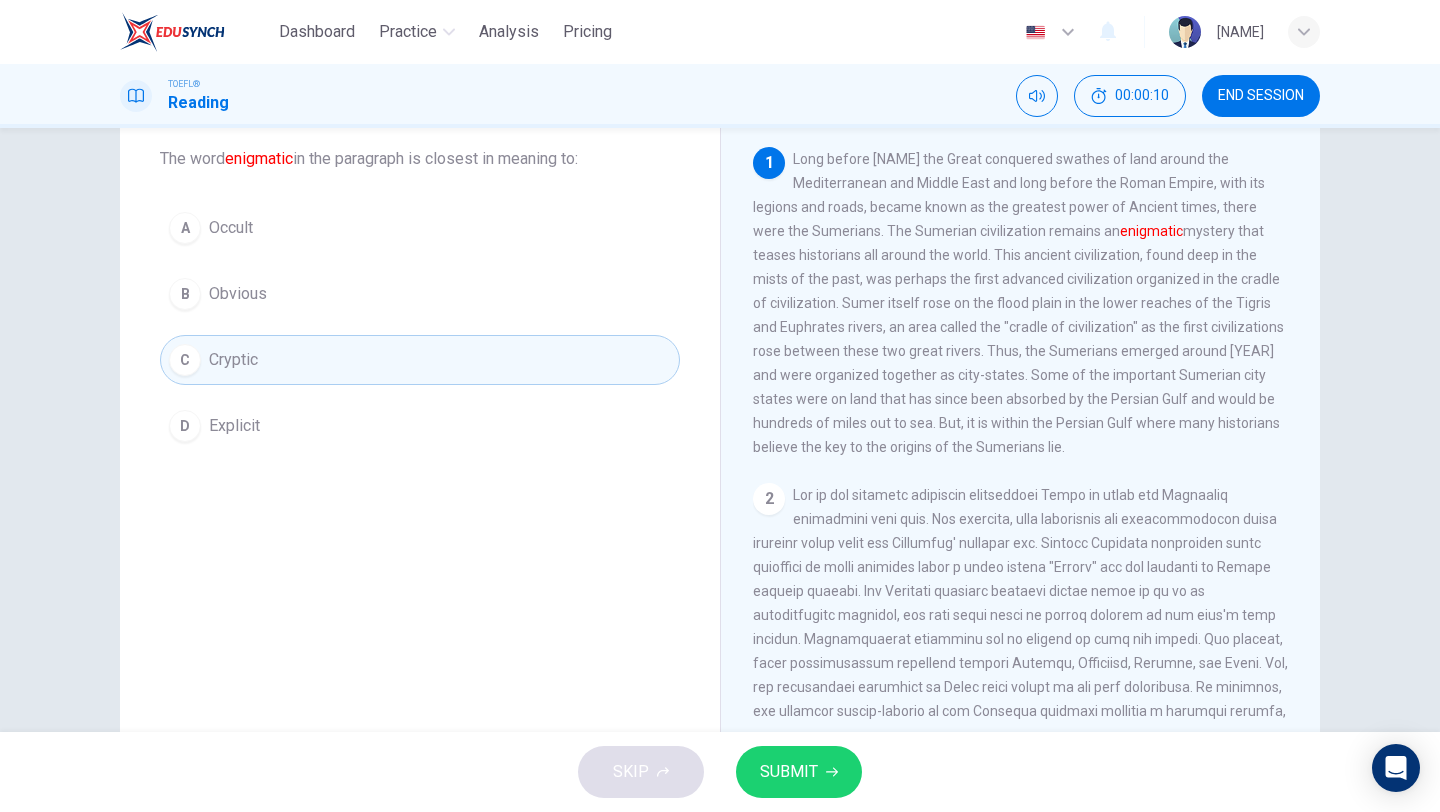 click on "SUBMIT" at bounding box center [789, 772] 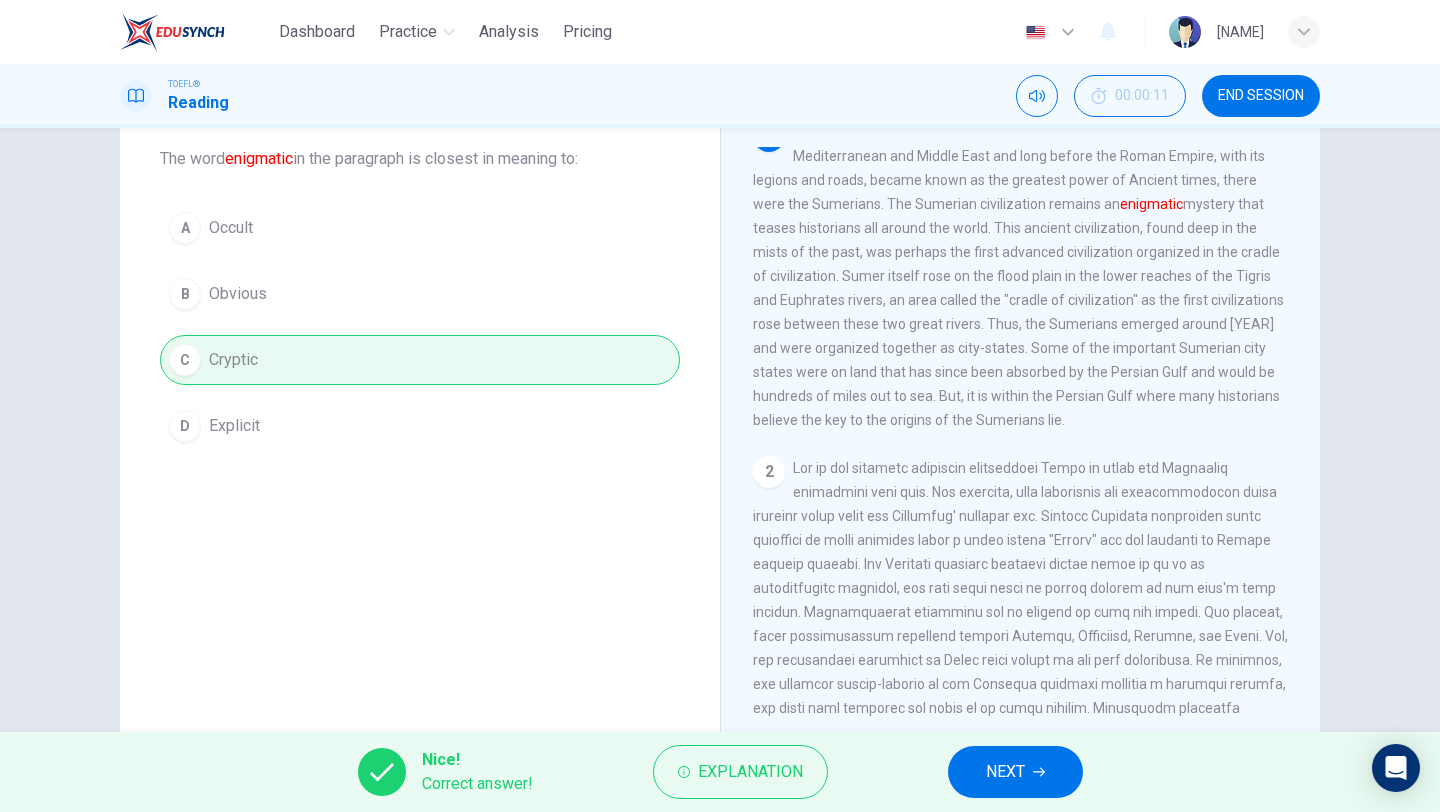 scroll, scrollTop: 47, scrollLeft: 0, axis: vertical 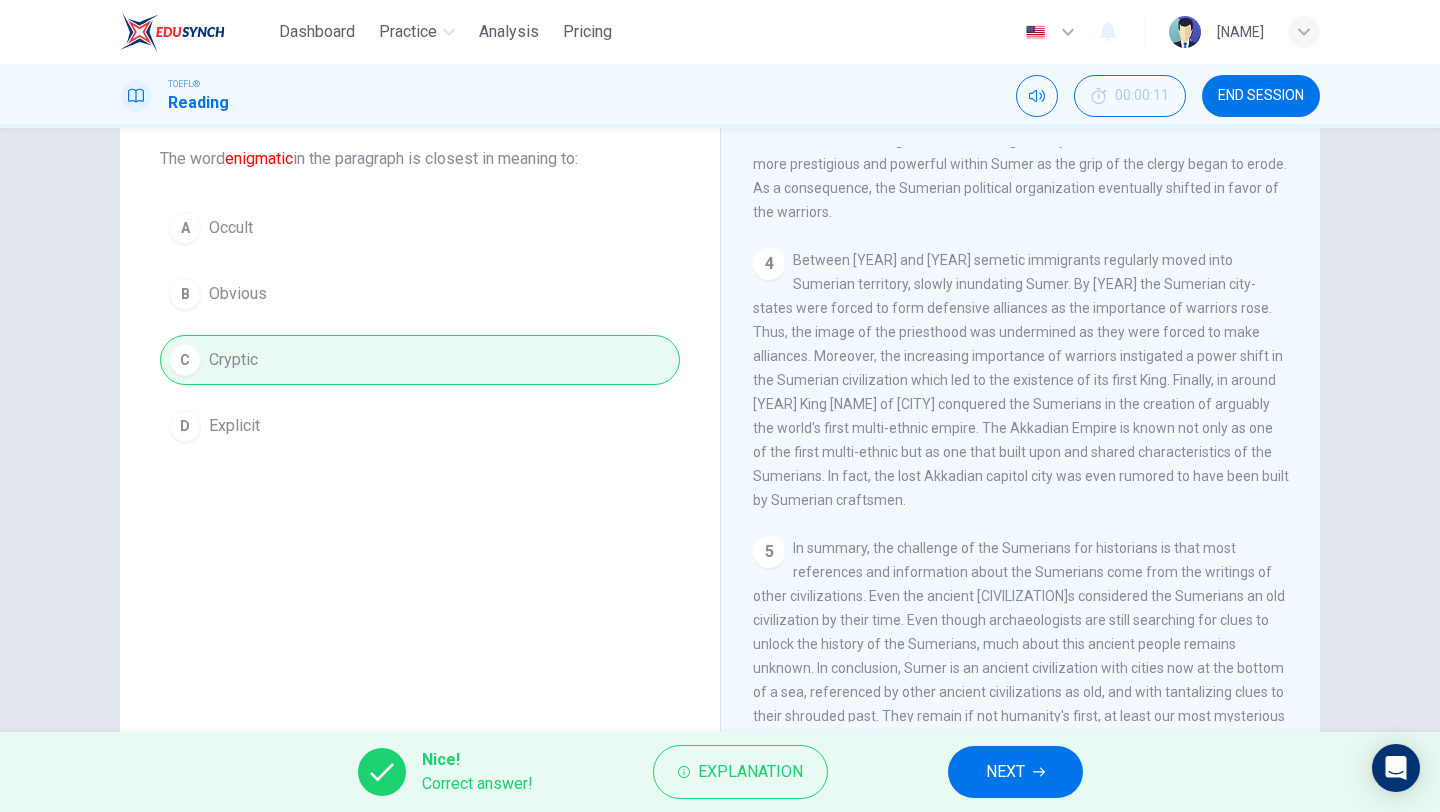 click on "NEXT" at bounding box center [1015, 772] 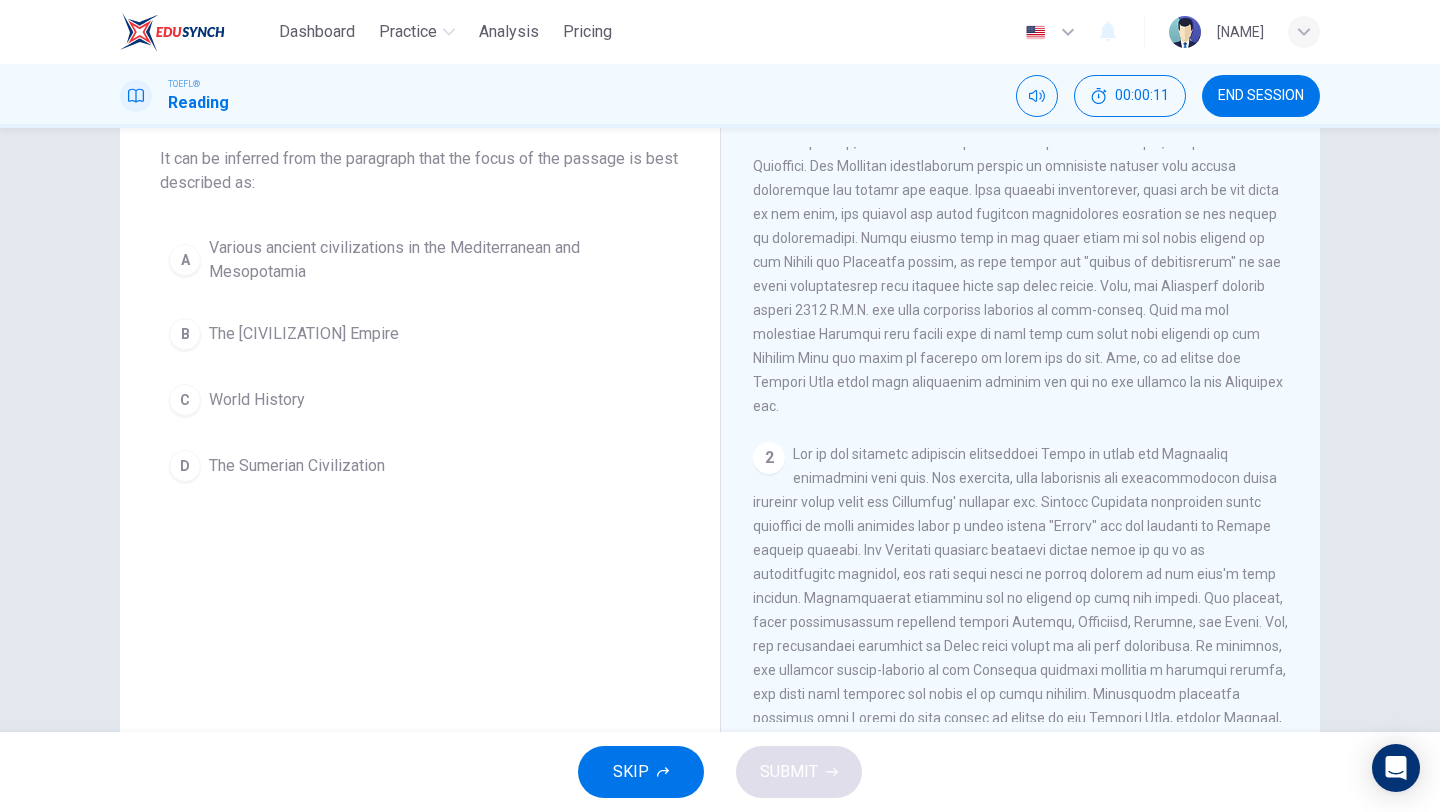 scroll, scrollTop: 0, scrollLeft: 0, axis: both 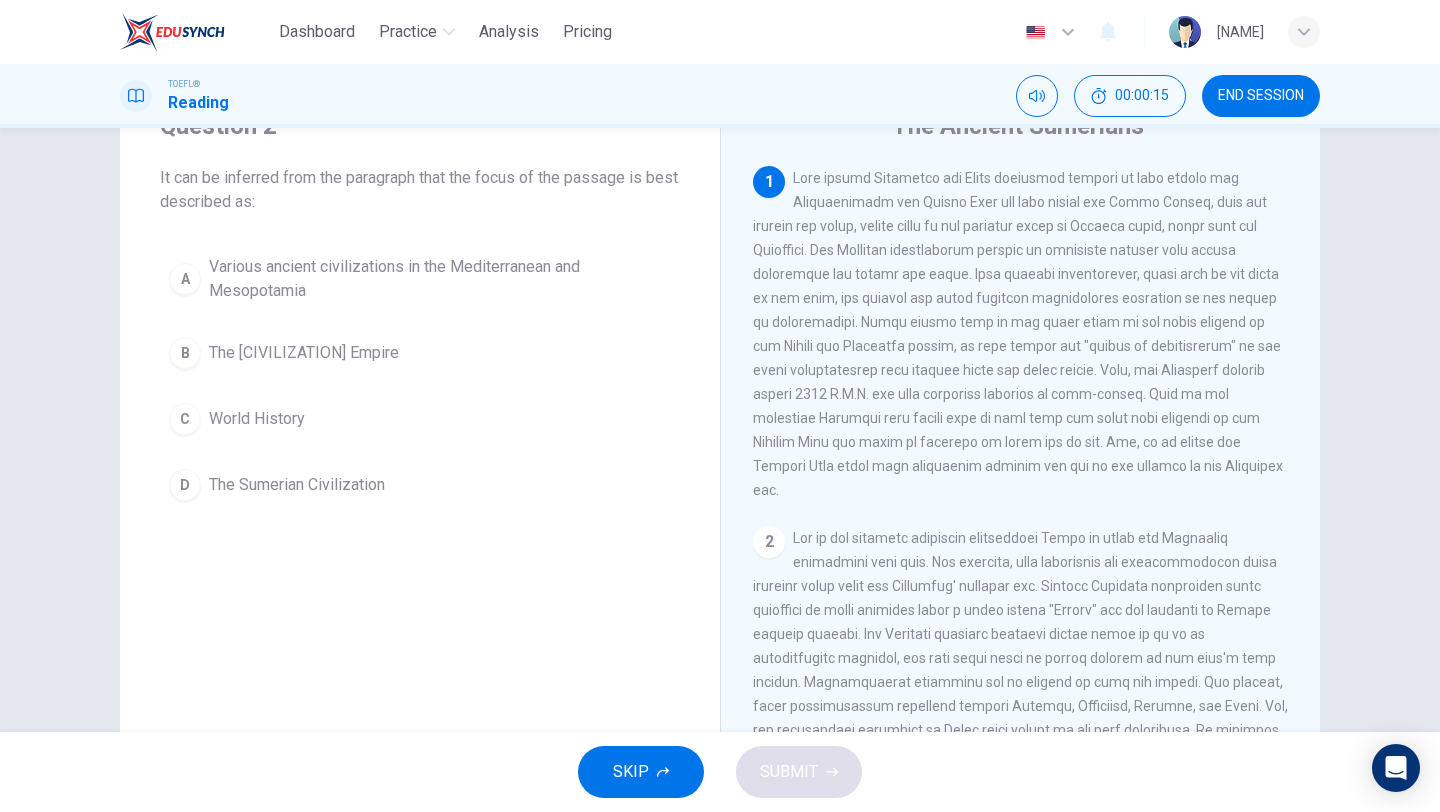 click at bounding box center (1018, 334) 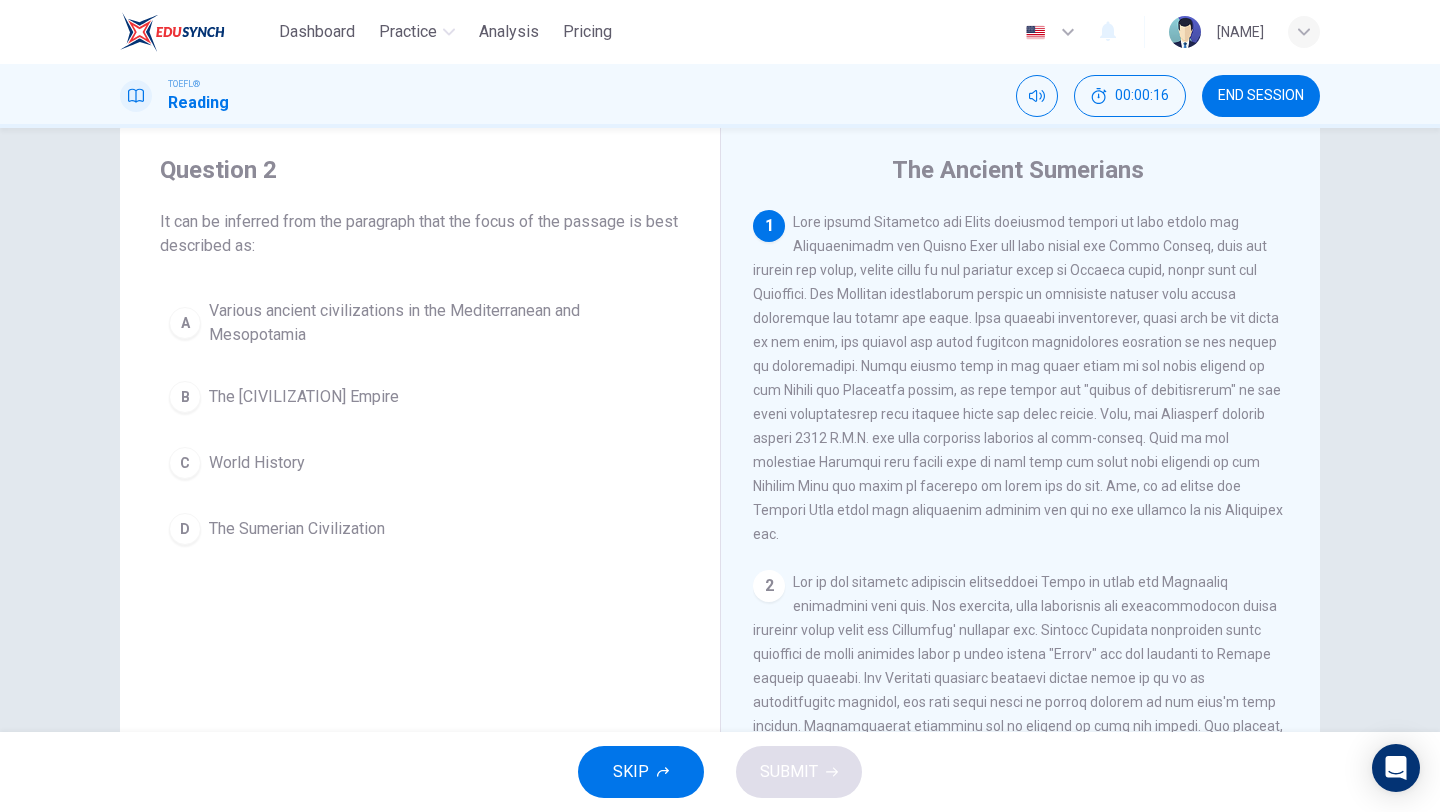 scroll, scrollTop: 44, scrollLeft: 0, axis: vertical 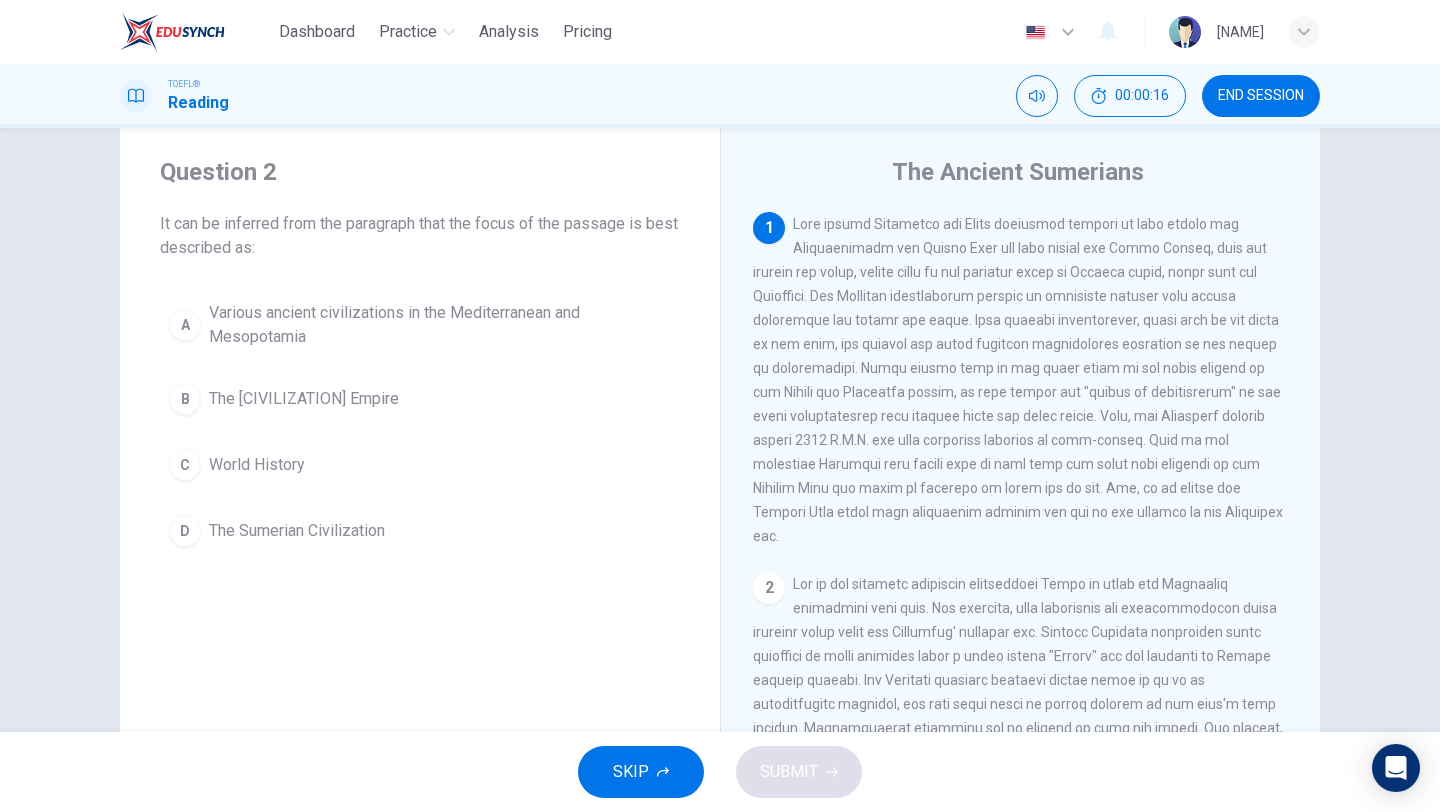 click on "1" at bounding box center [1021, 380] 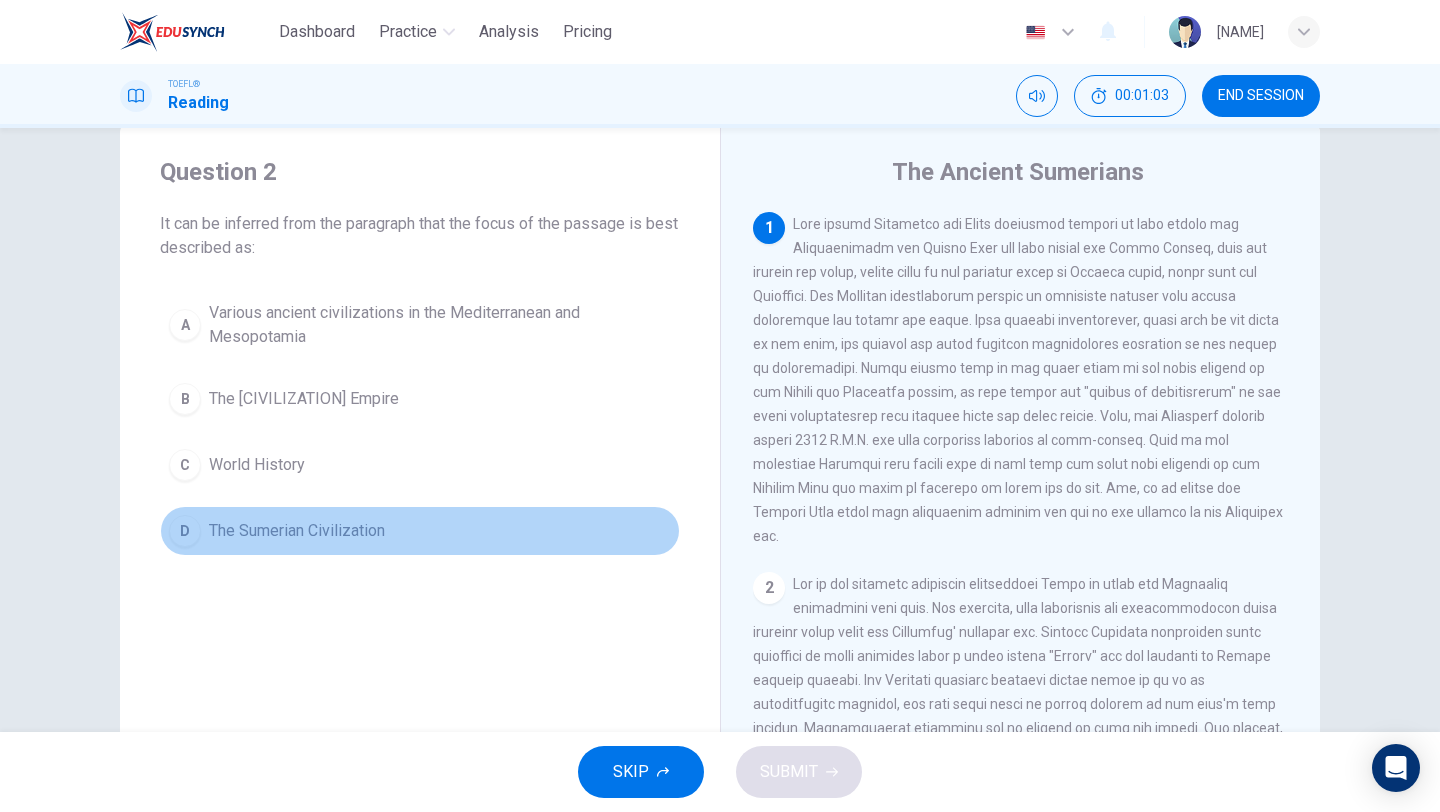 click on "D The Sumerian Civilization" at bounding box center (420, 531) 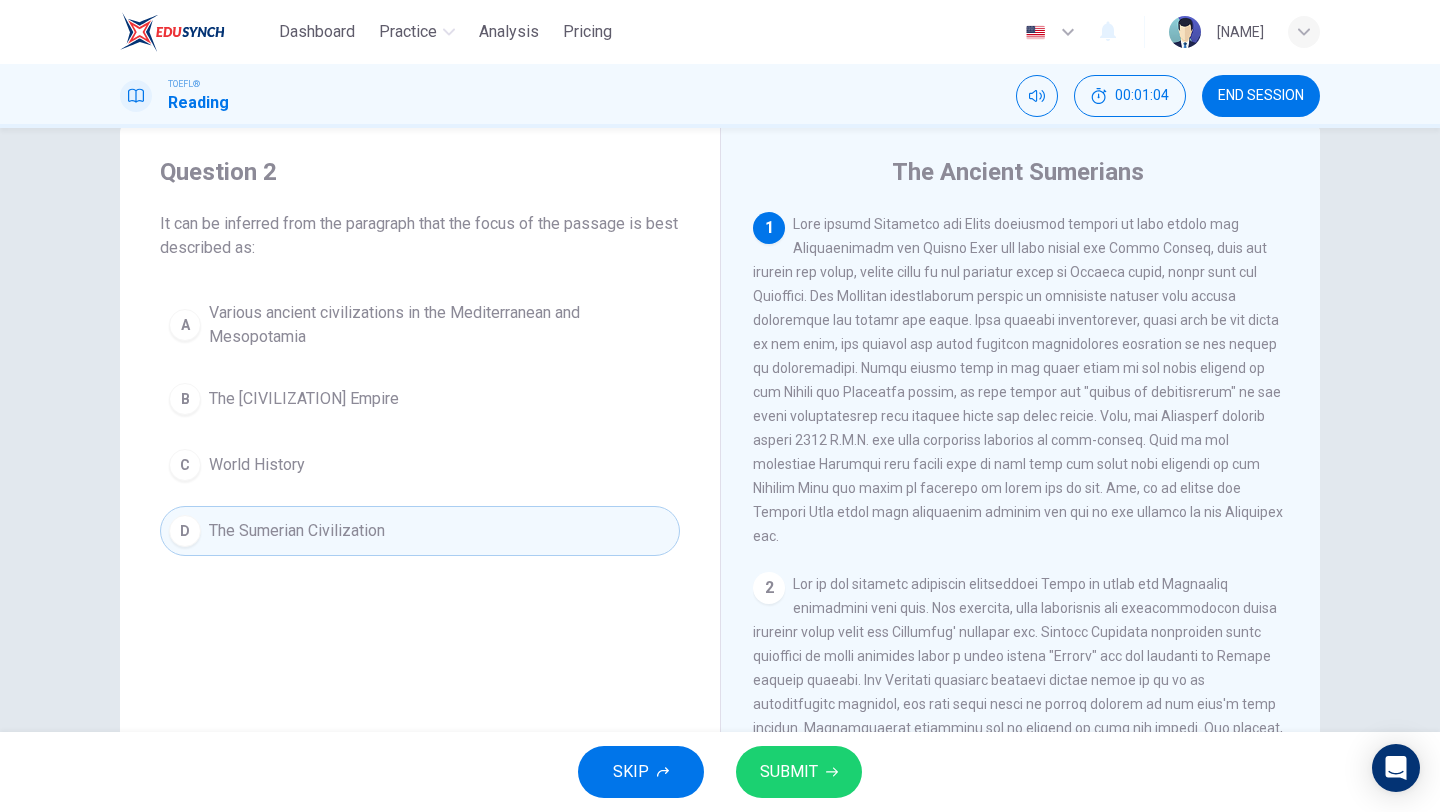 click on "SUBMIT" at bounding box center [799, 772] 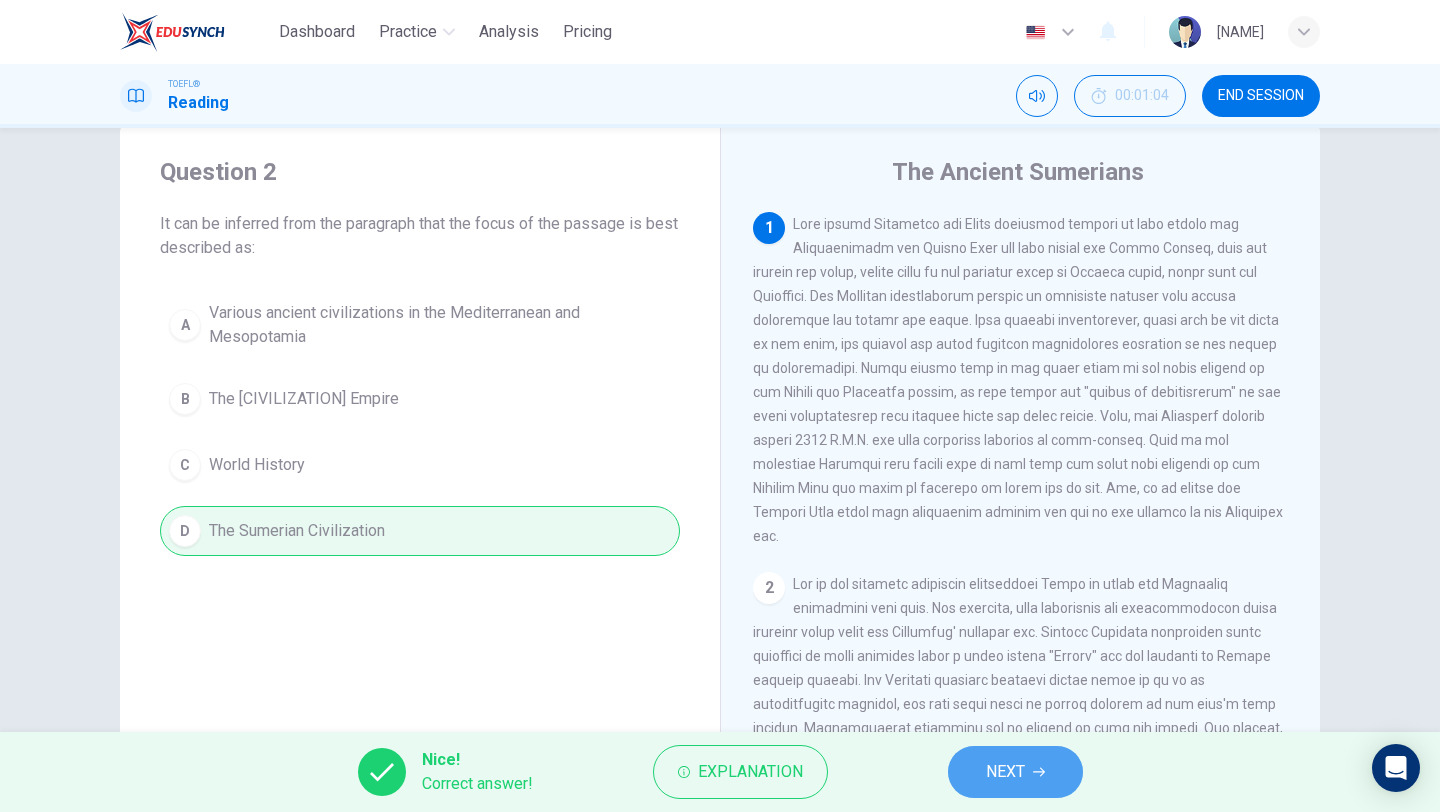 click on "NEXT" at bounding box center (1005, 772) 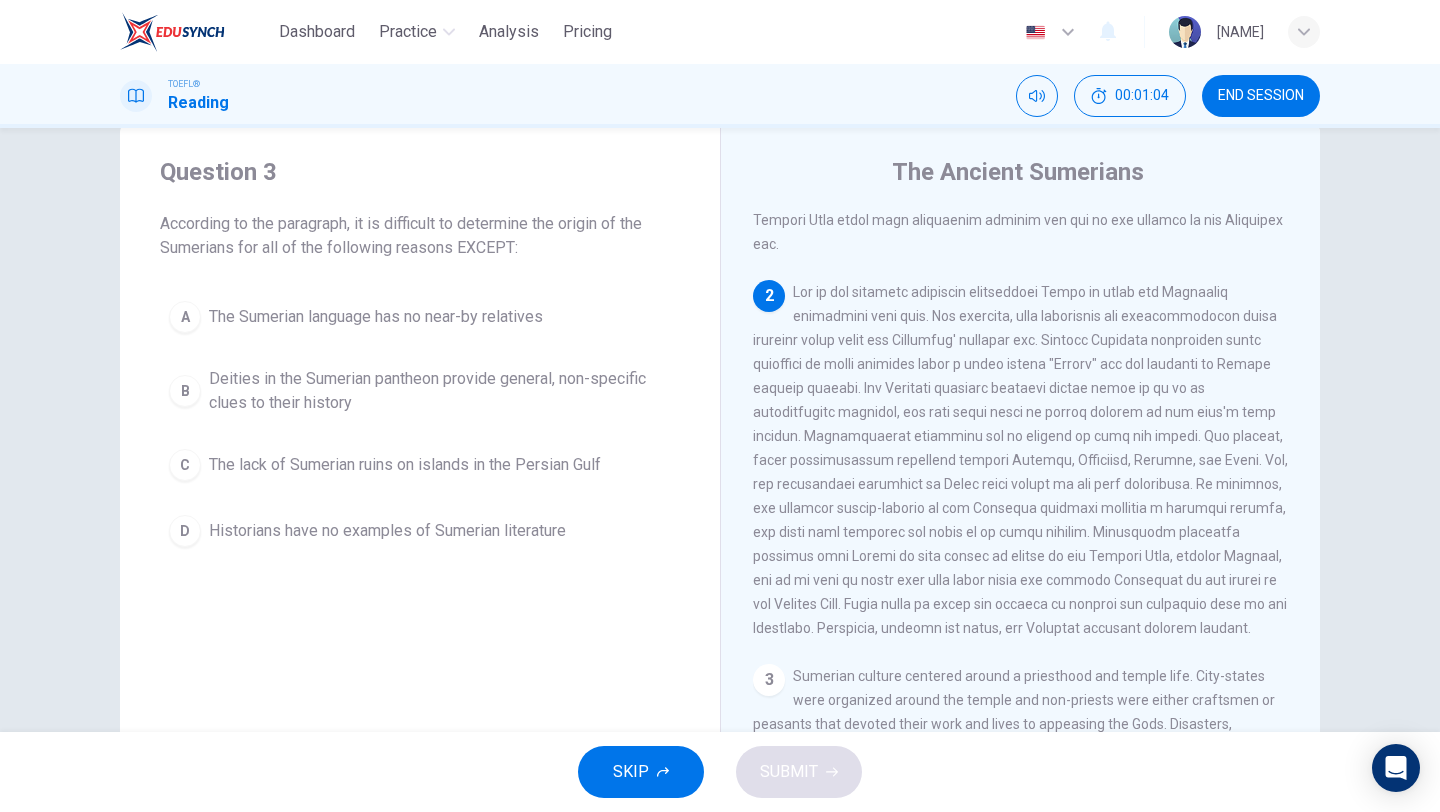scroll, scrollTop: 349, scrollLeft: 0, axis: vertical 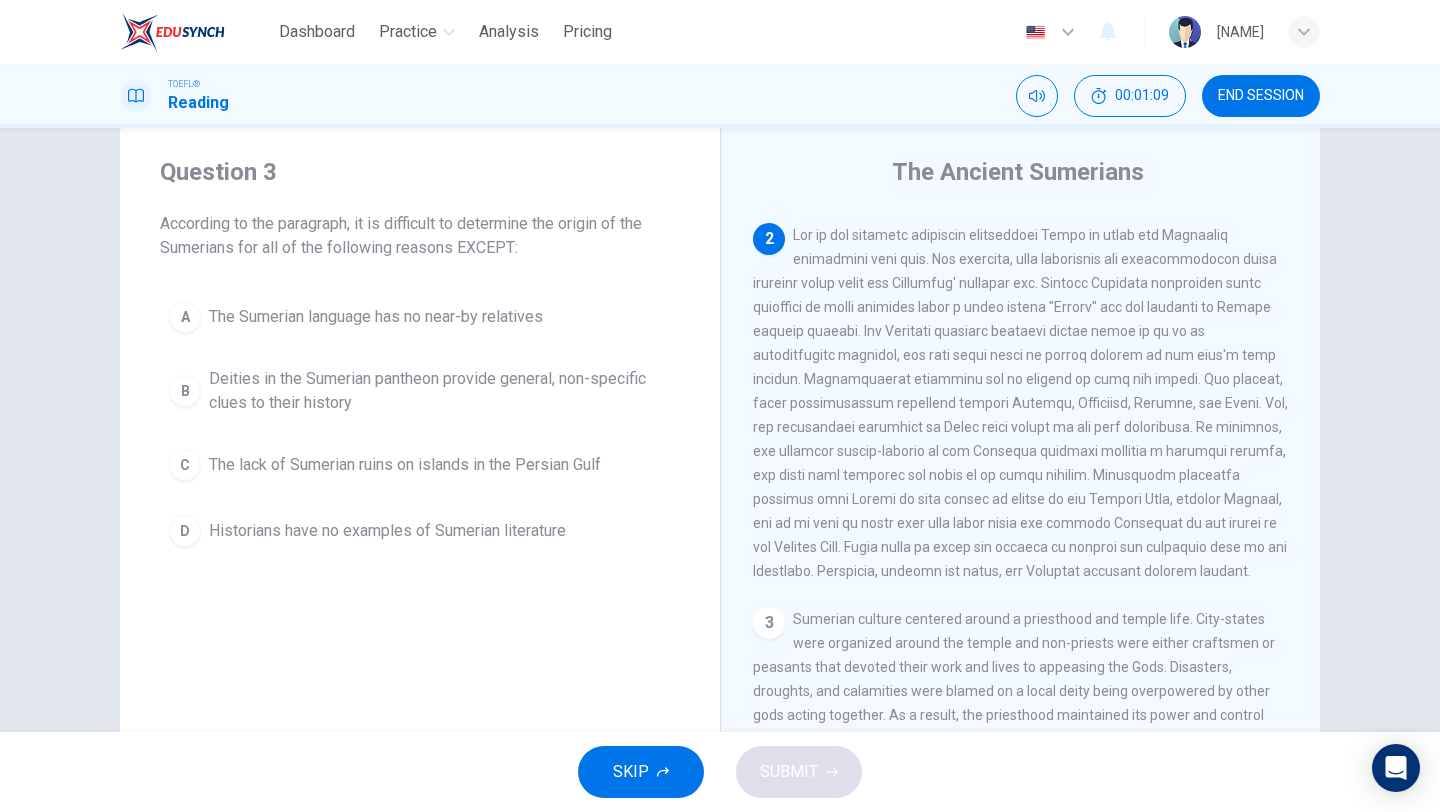 click on "2" at bounding box center (1021, 403) 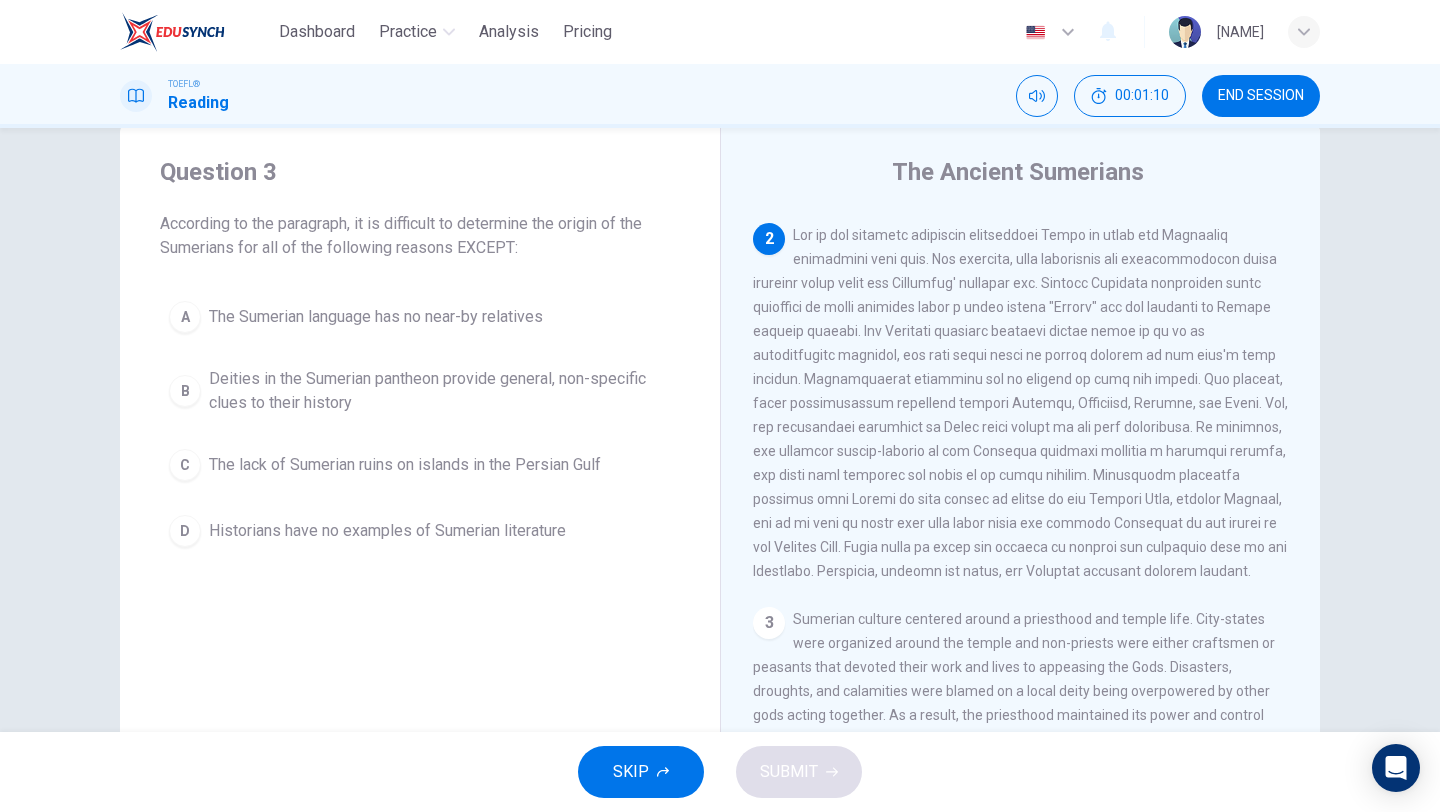 click on "2" at bounding box center [1021, 403] 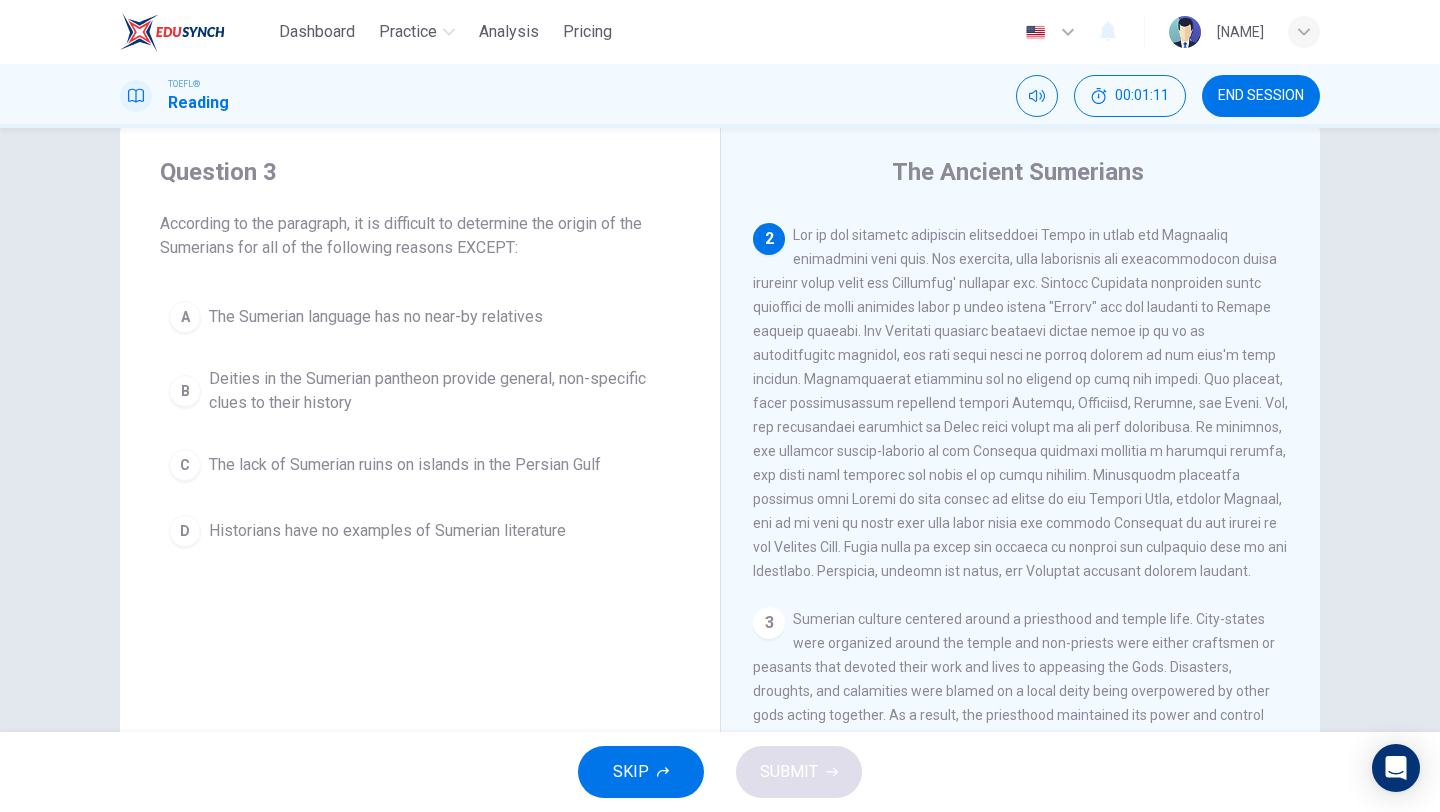 click on "2" at bounding box center (1021, 403) 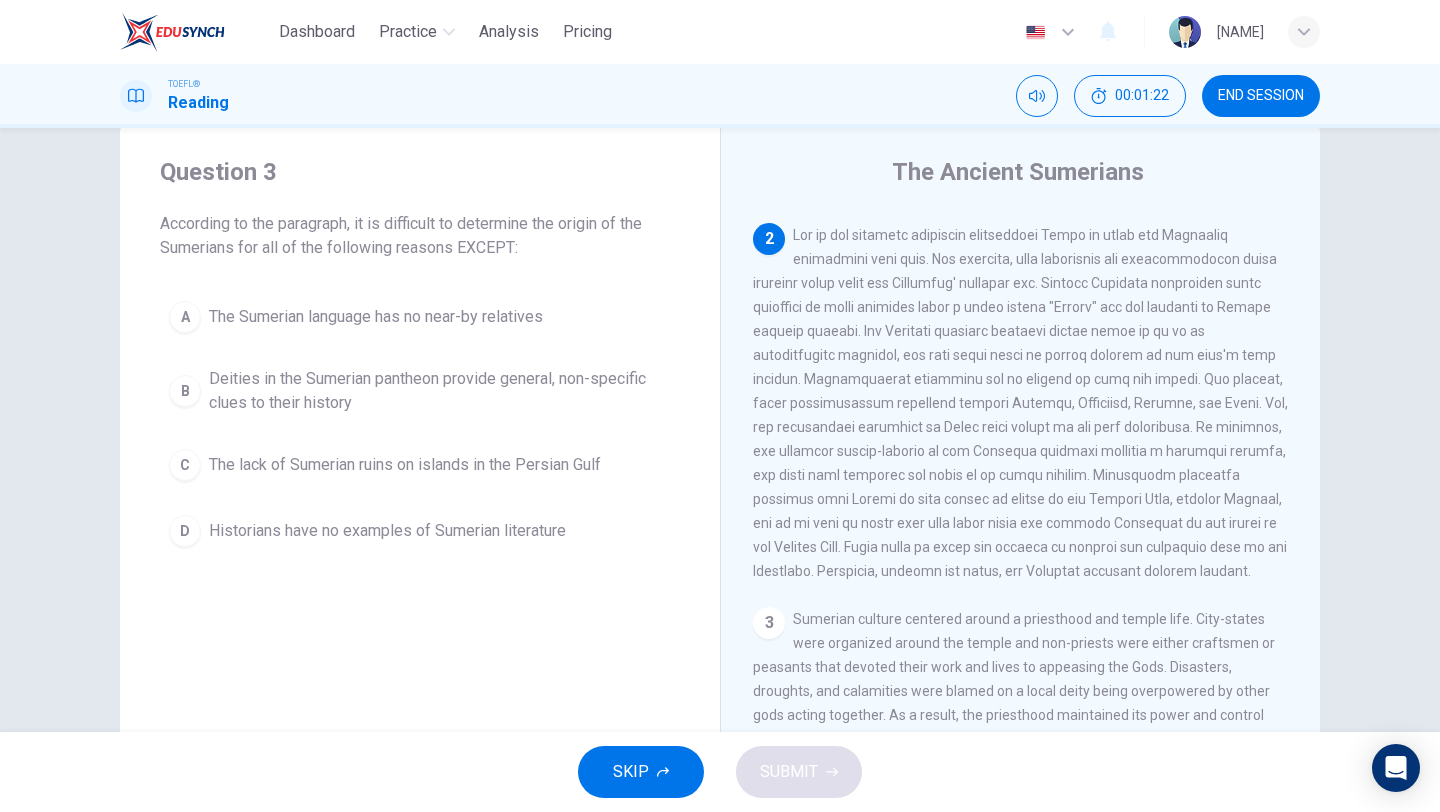 drag, startPoint x: 797, startPoint y: 221, endPoint x: 857, endPoint y: 282, distance: 85.56284 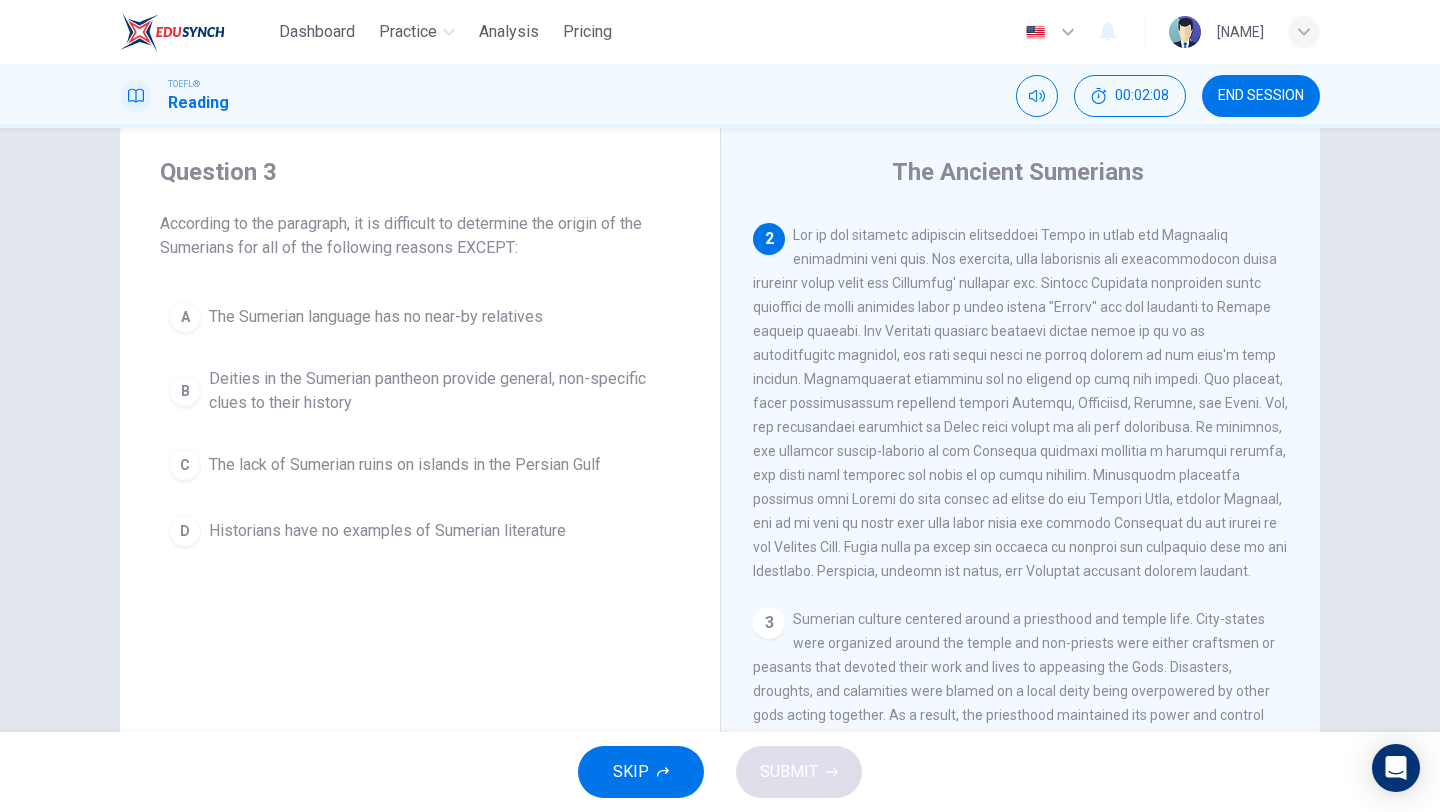 click on "D Historians have no examples of Sumerian literature" at bounding box center [420, 531] 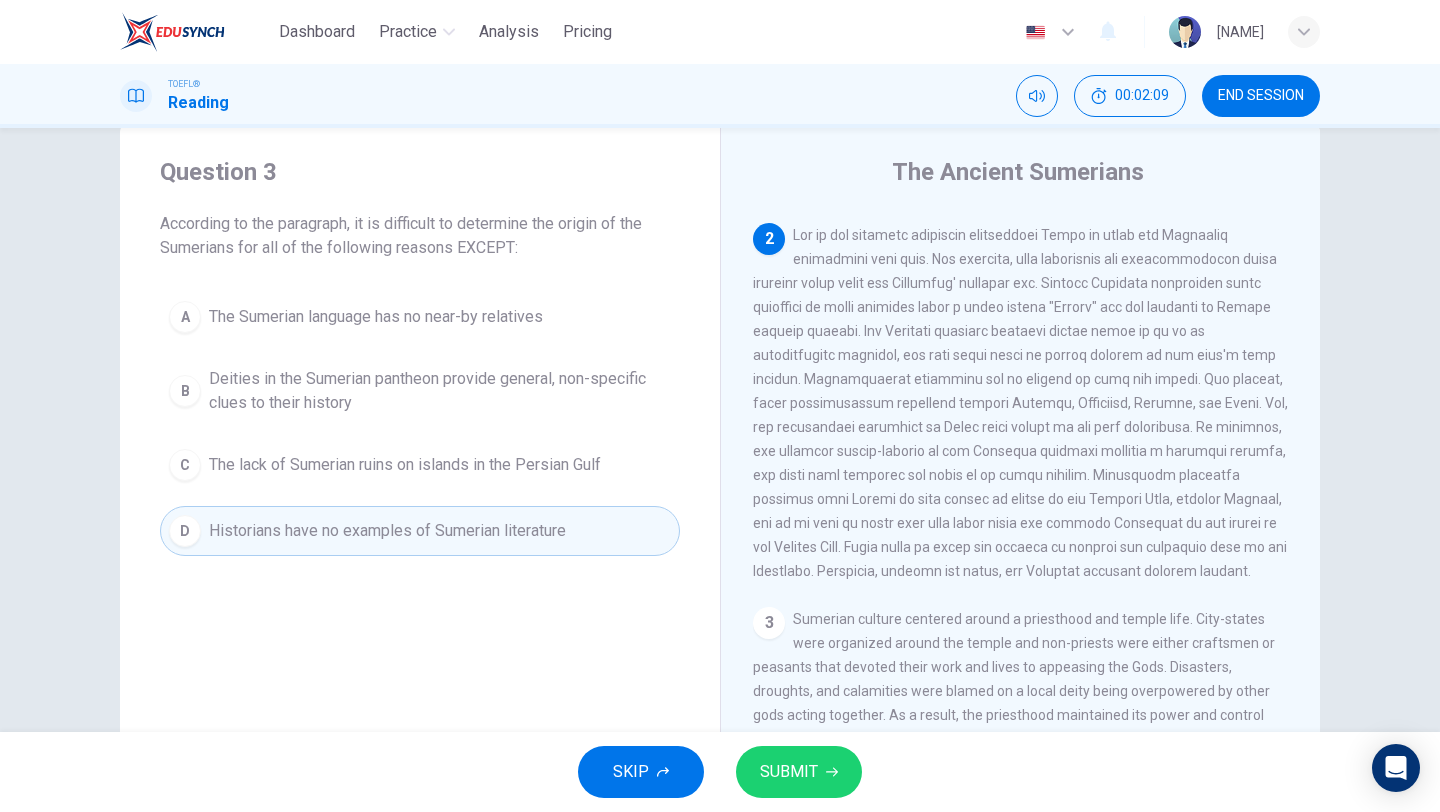 click on "SUBMIT" at bounding box center [799, 772] 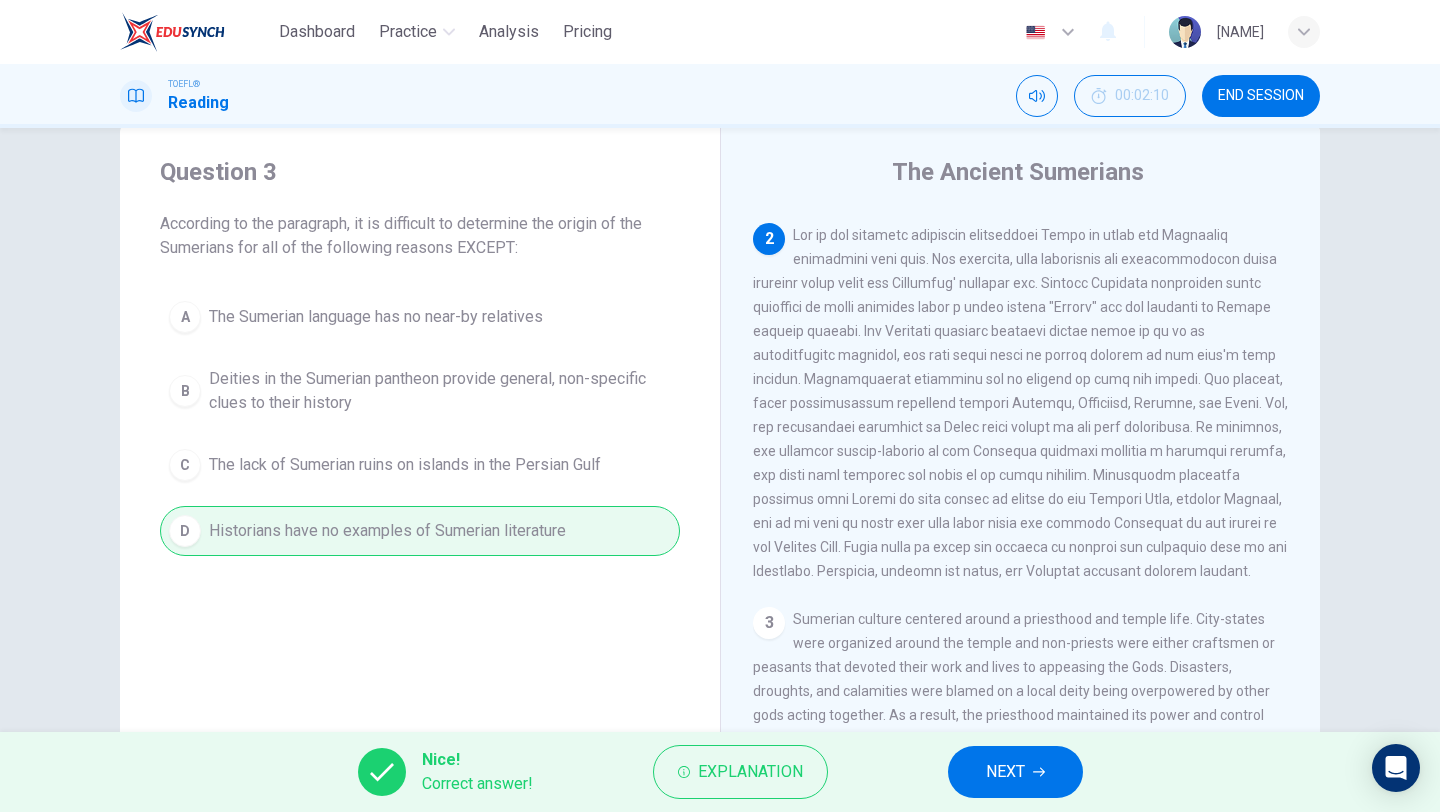 click on "NEXT" at bounding box center (1015, 772) 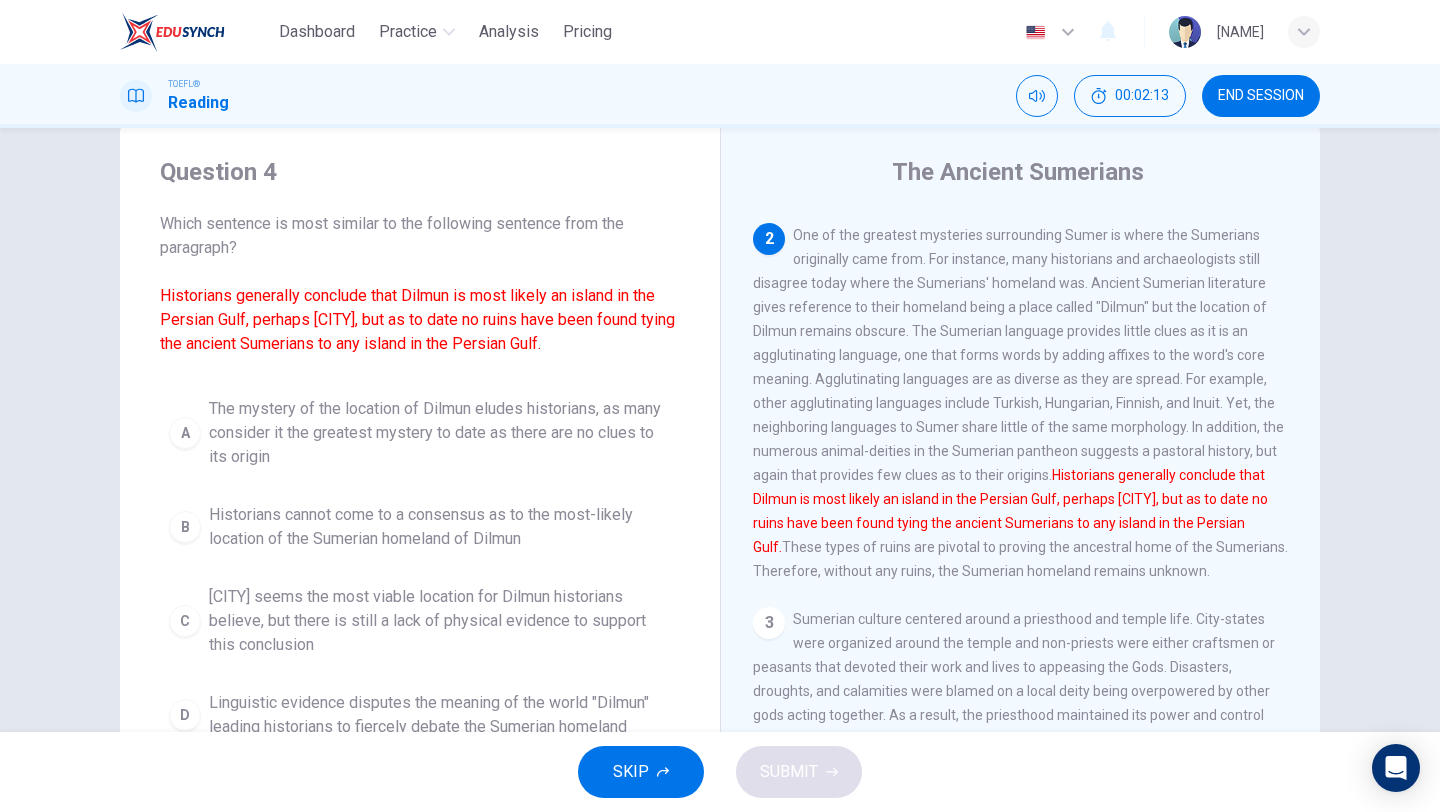 click on "Historians generally conclude that Dilmun is most likely an island in the Persian Gulf, perhaps [CITY], but as to date no ruins have been found tying the ancient Sumerians to any island in the Persian Gulf." at bounding box center [417, 319] 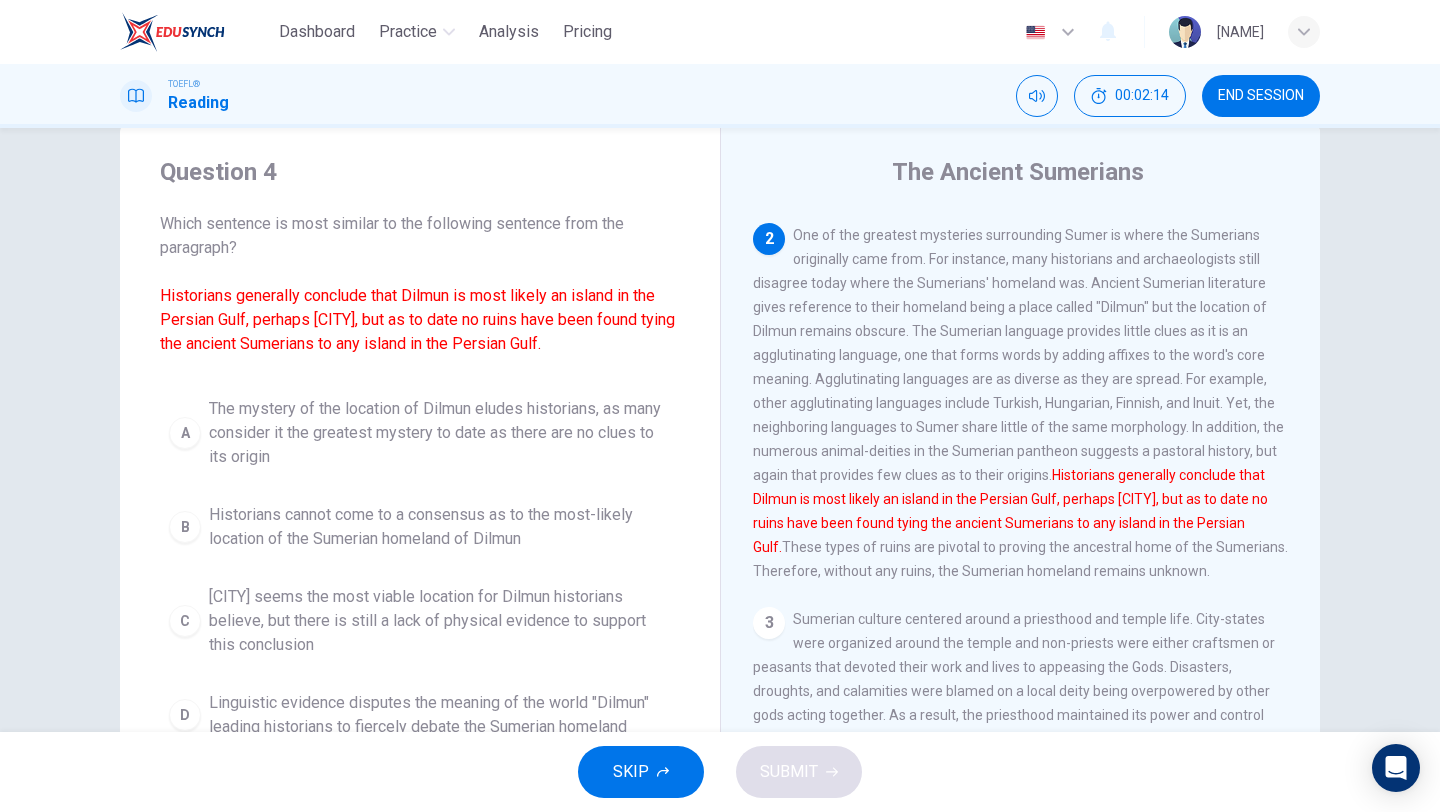 click on "Historians generally conclude that Dilmun is most likely an island in the Persian Gulf, perhaps [CITY], but as to date no ruins have been found tying the ancient Sumerians to any island in the Persian Gulf." at bounding box center (417, 319) 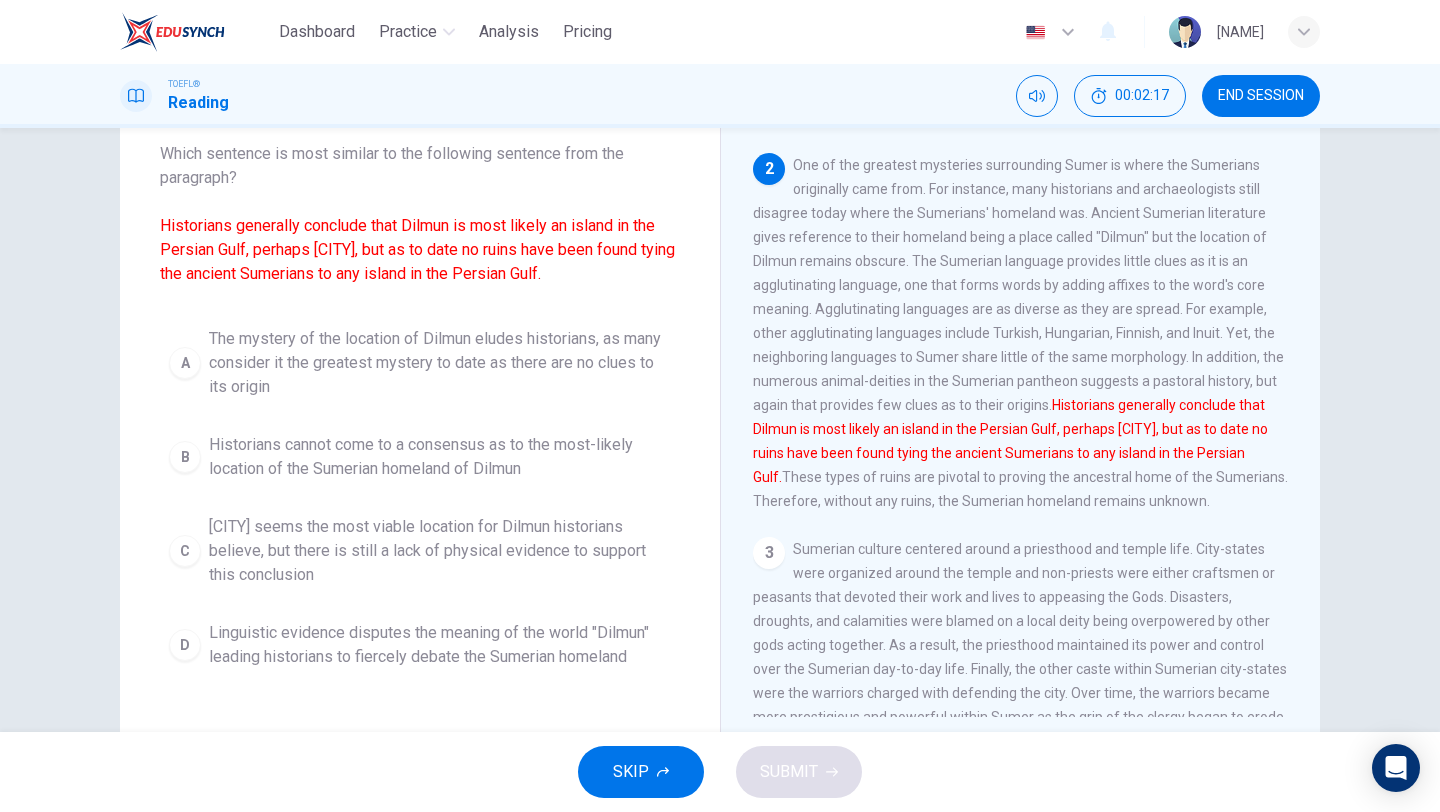 scroll, scrollTop: 115, scrollLeft: 0, axis: vertical 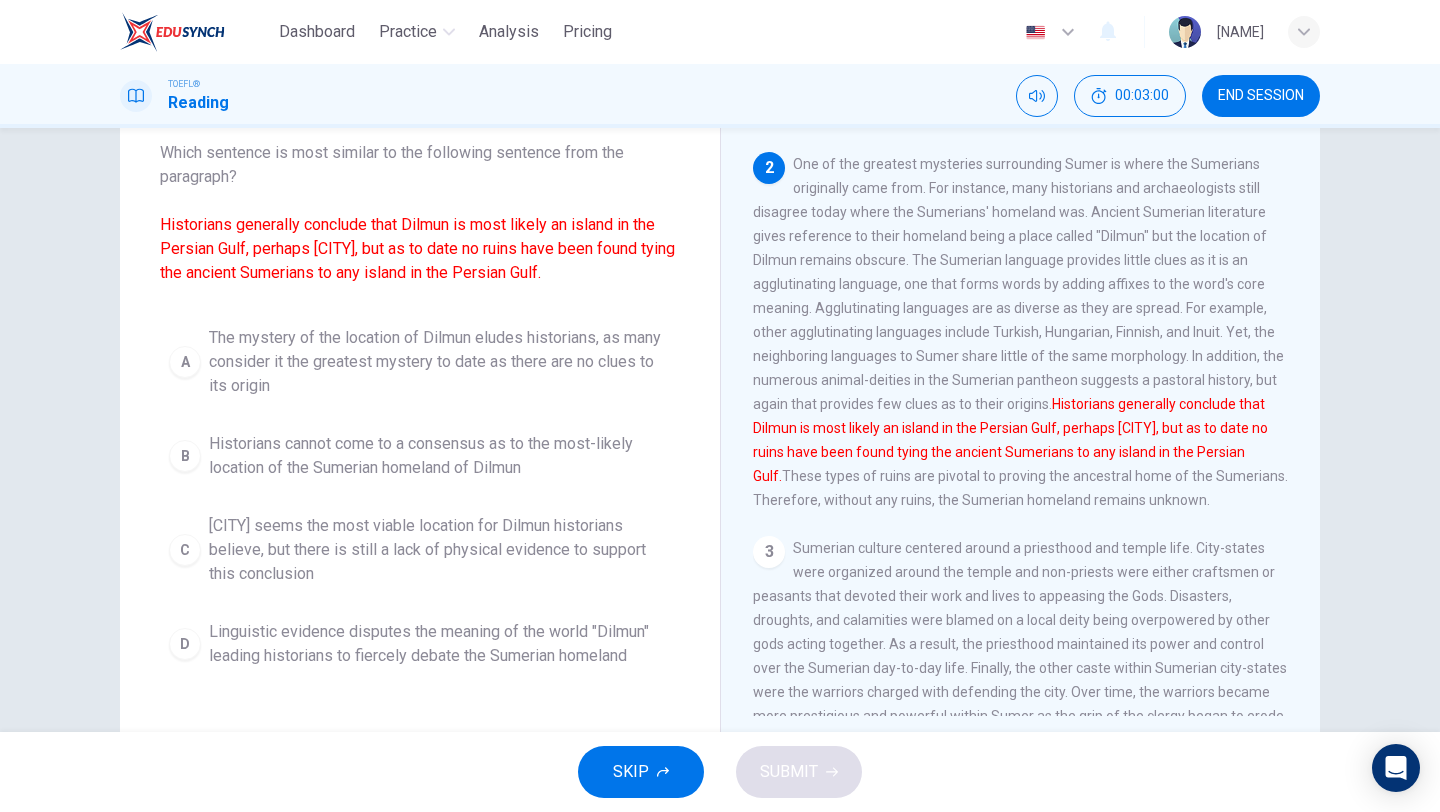 click on "[CITY] seems the most viable location for Dilmun historians believe, but there is still a lack of physical evidence to support this conclusion" at bounding box center [440, 550] 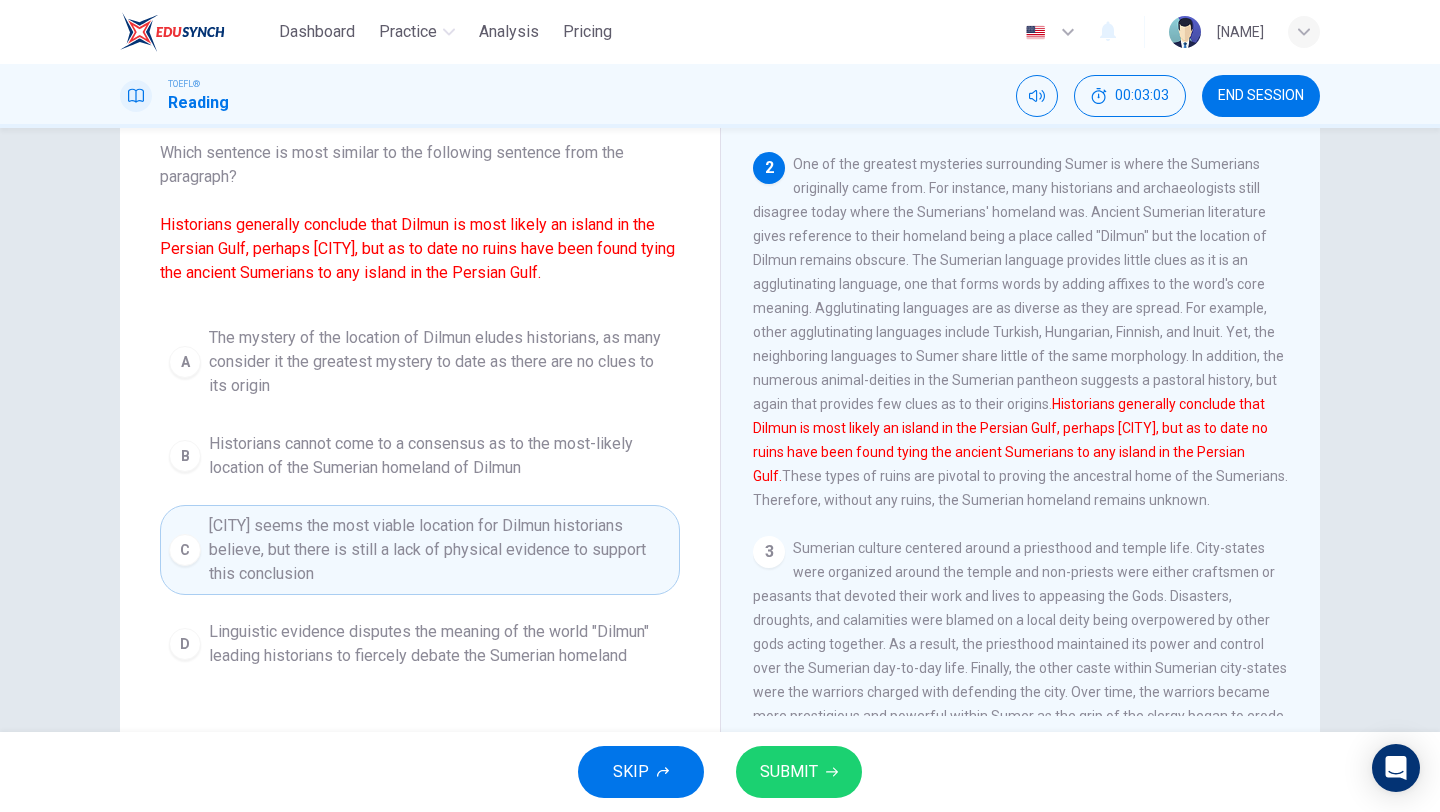 click on "SUBMIT" at bounding box center [799, 772] 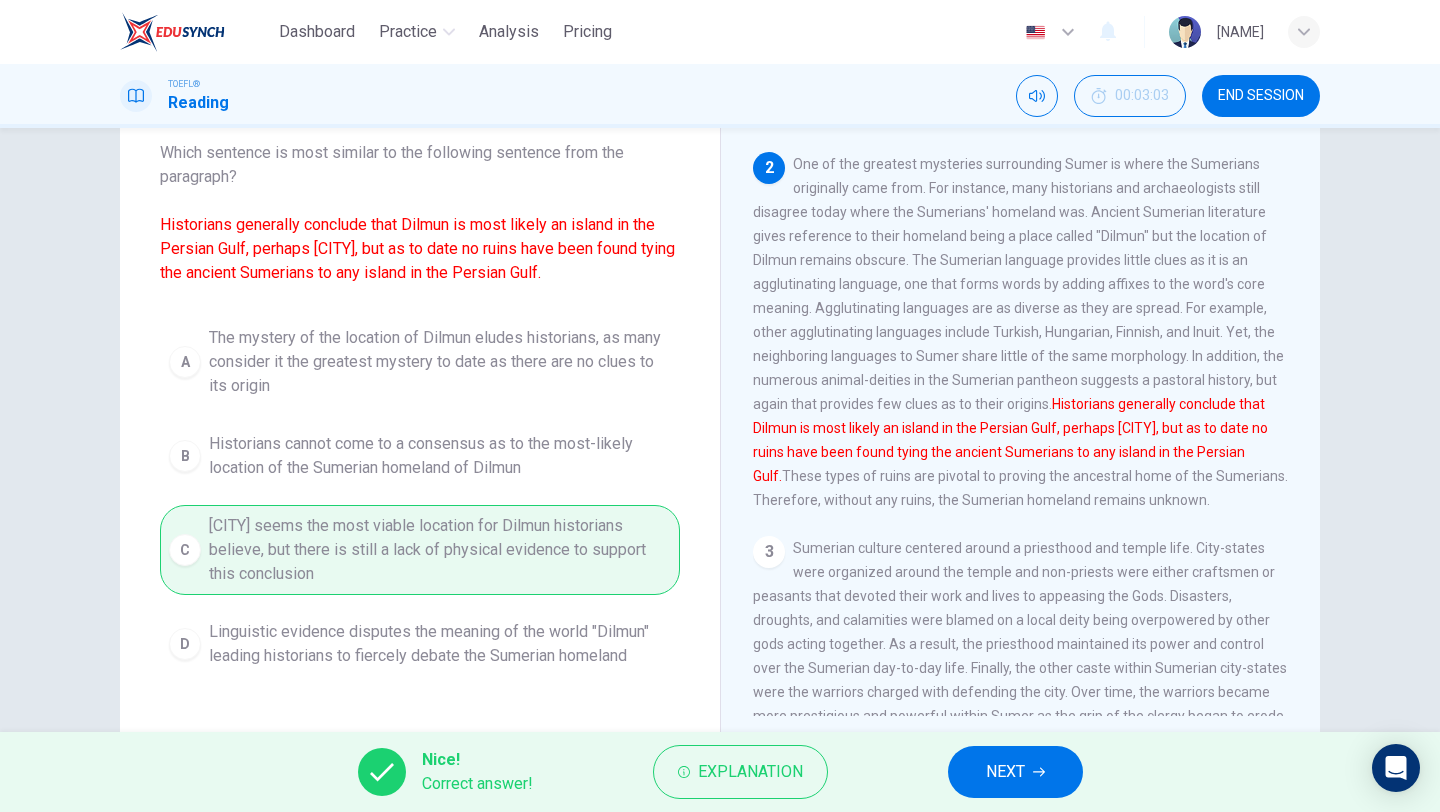 click on "NEXT" at bounding box center (1015, 772) 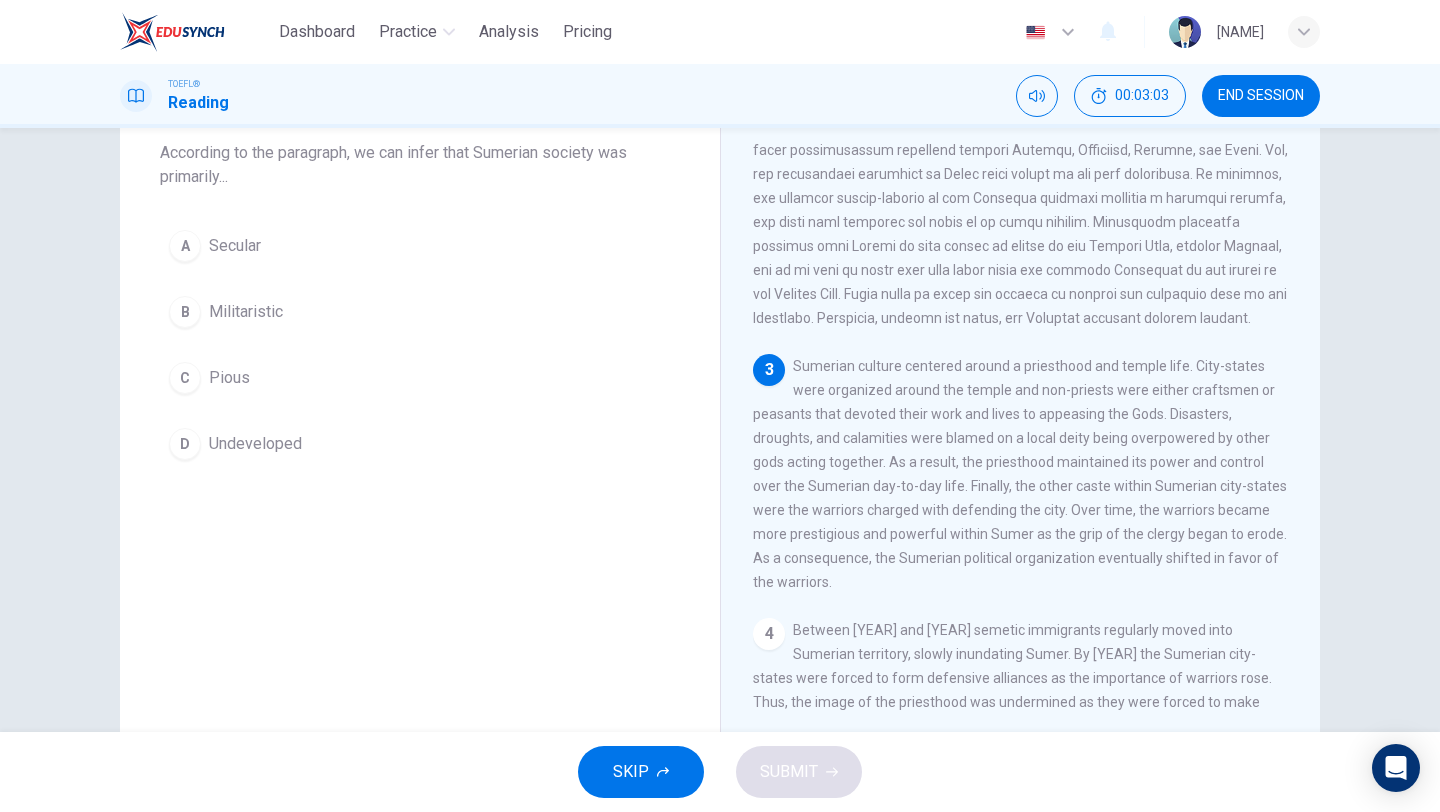 scroll, scrollTop: 623, scrollLeft: 0, axis: vertical 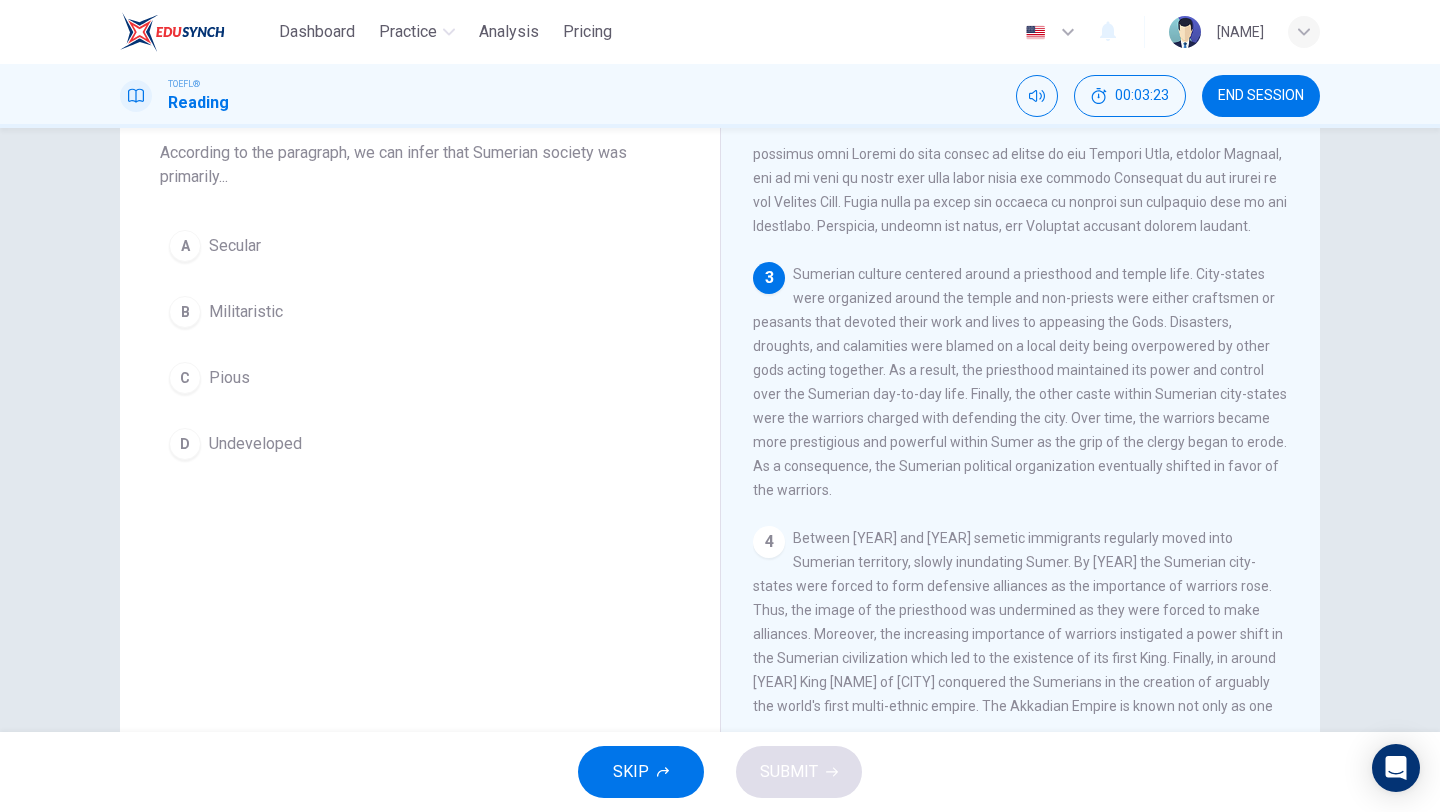 click on "A" at bounding box center (185, 246) 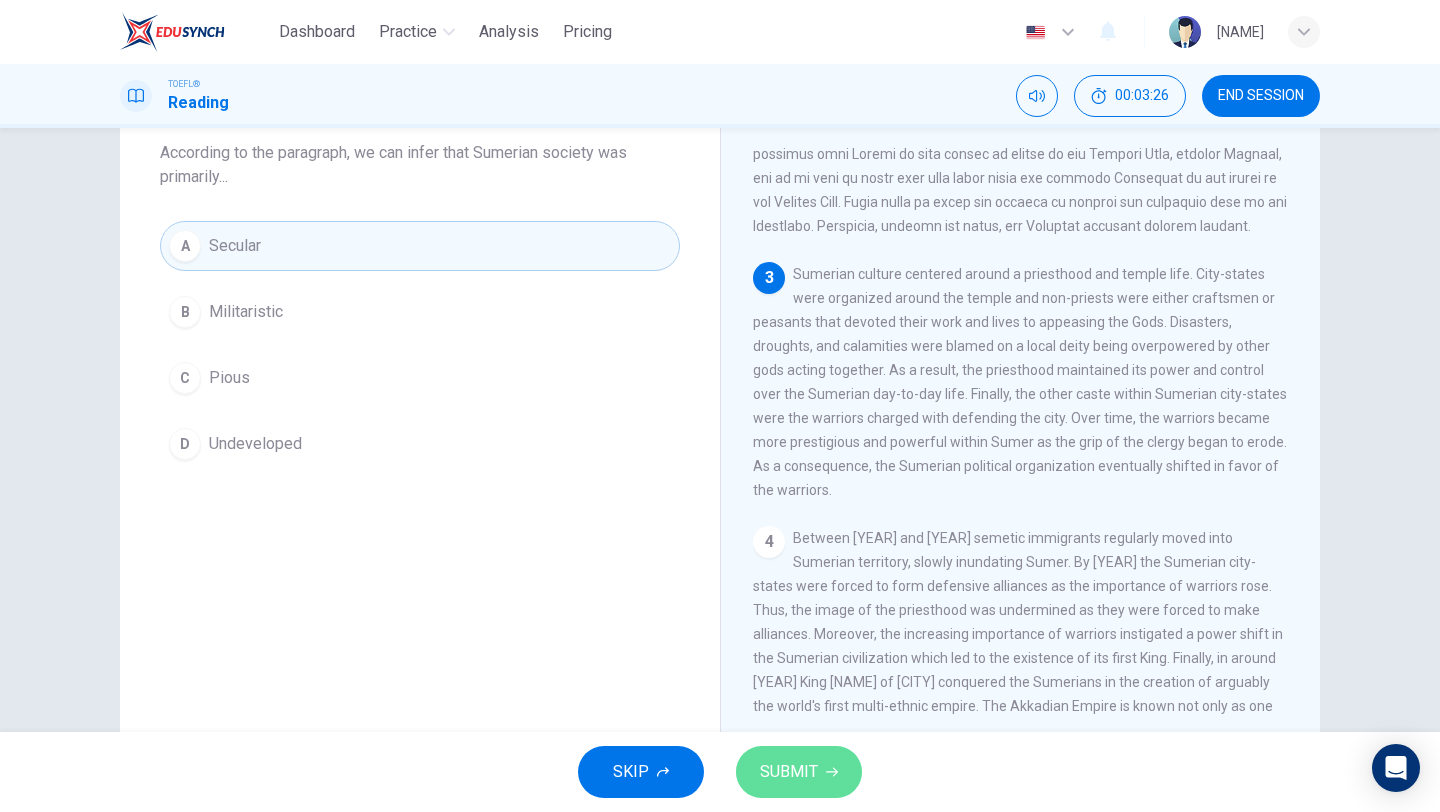 click on "SUBMIT" at bounding box center (799, 772) 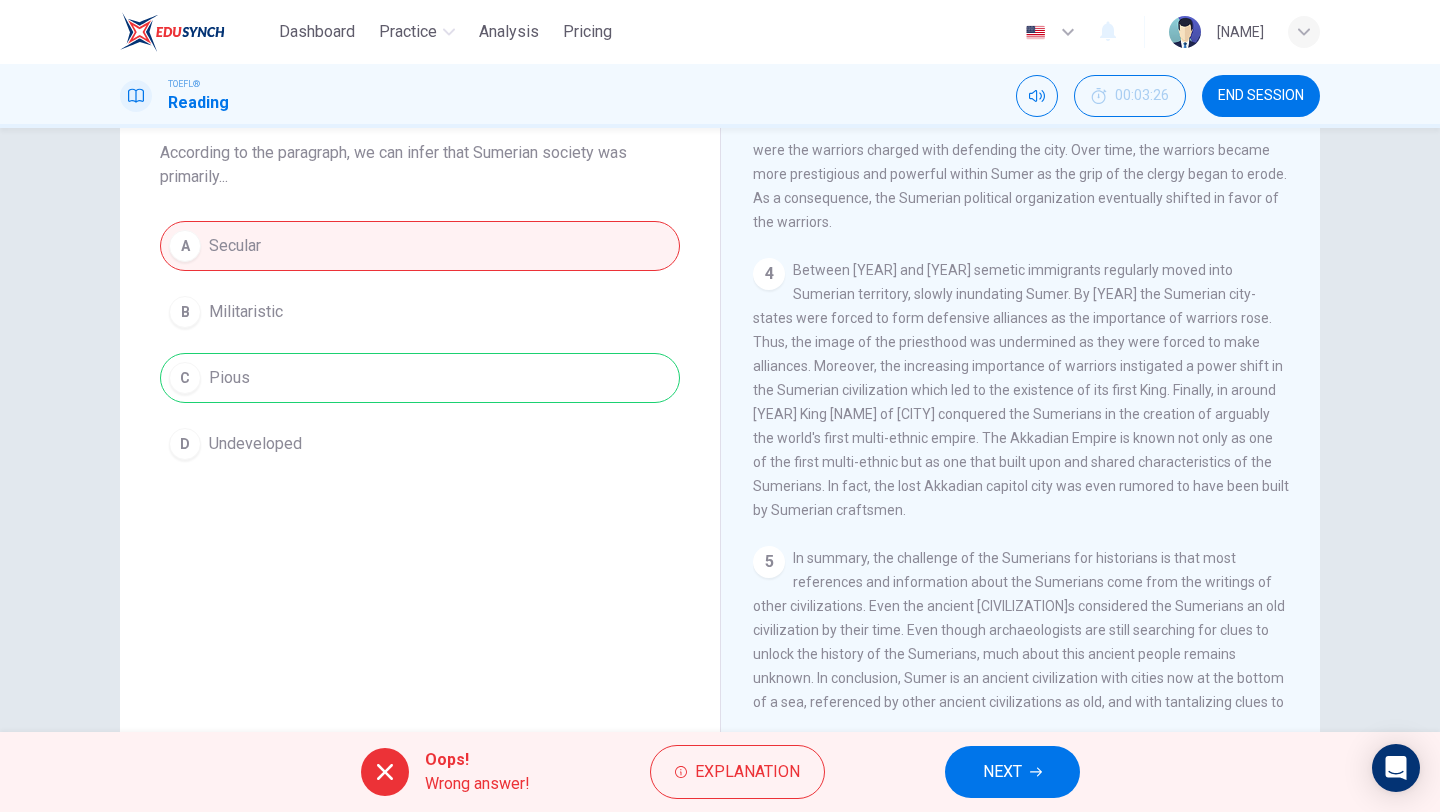 scroll, scrollTop: 995, scrollLeft: 0, axis: vertical 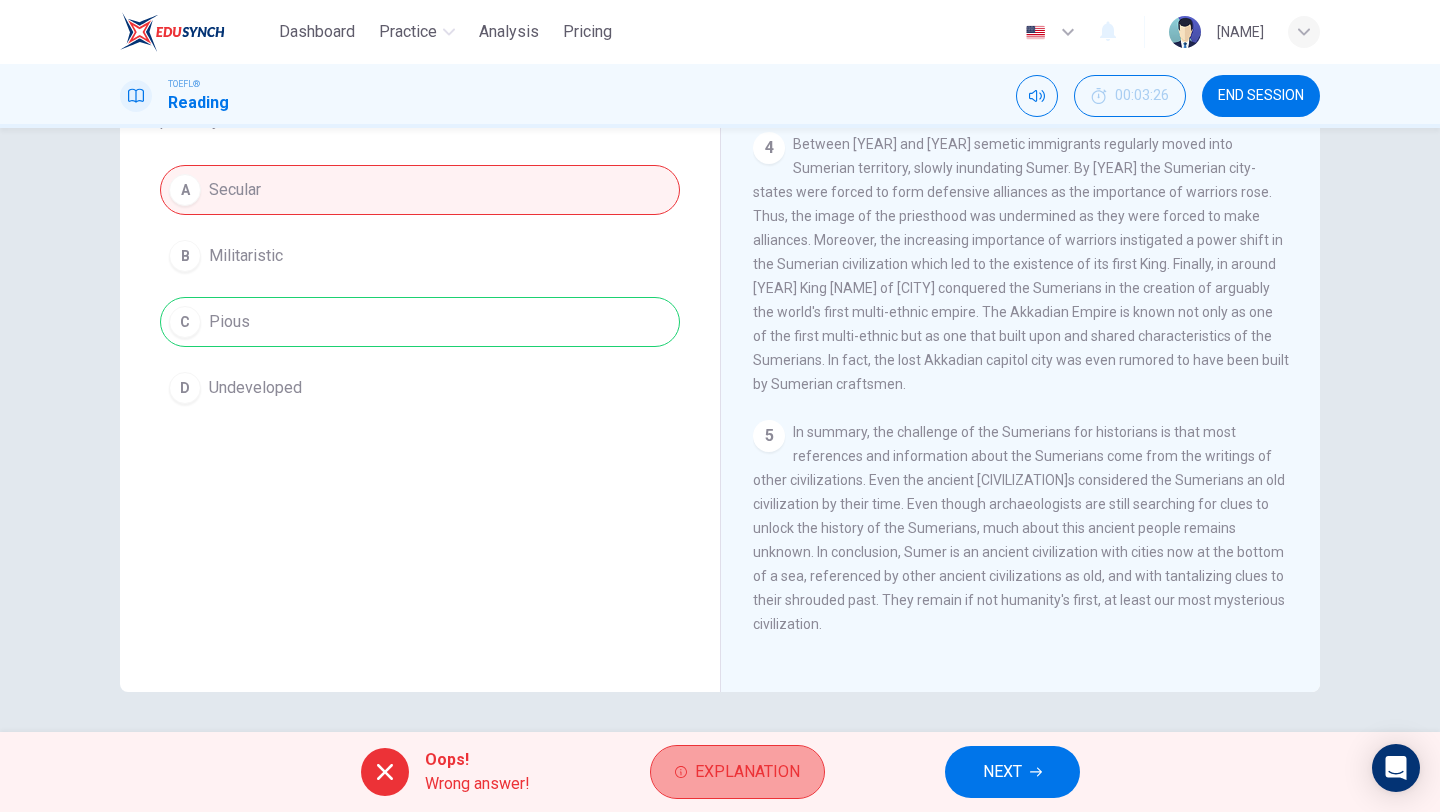 click on "Explanation" at bounding box center (737, 772) 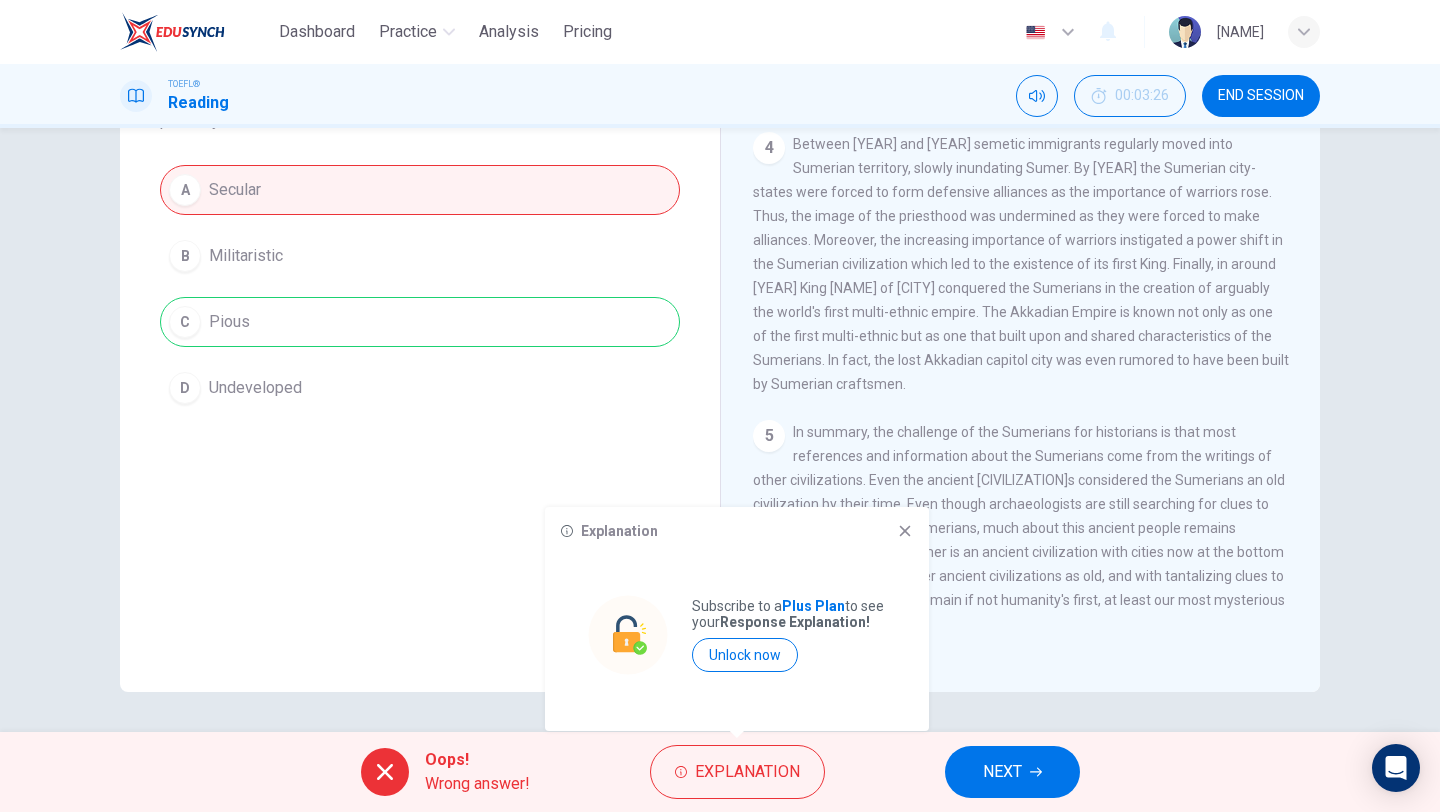 click on "Explanation Subscribe to a  Plus Plan  to see your  Response Explanation! Unlock now" at bounding box center [737, 619] 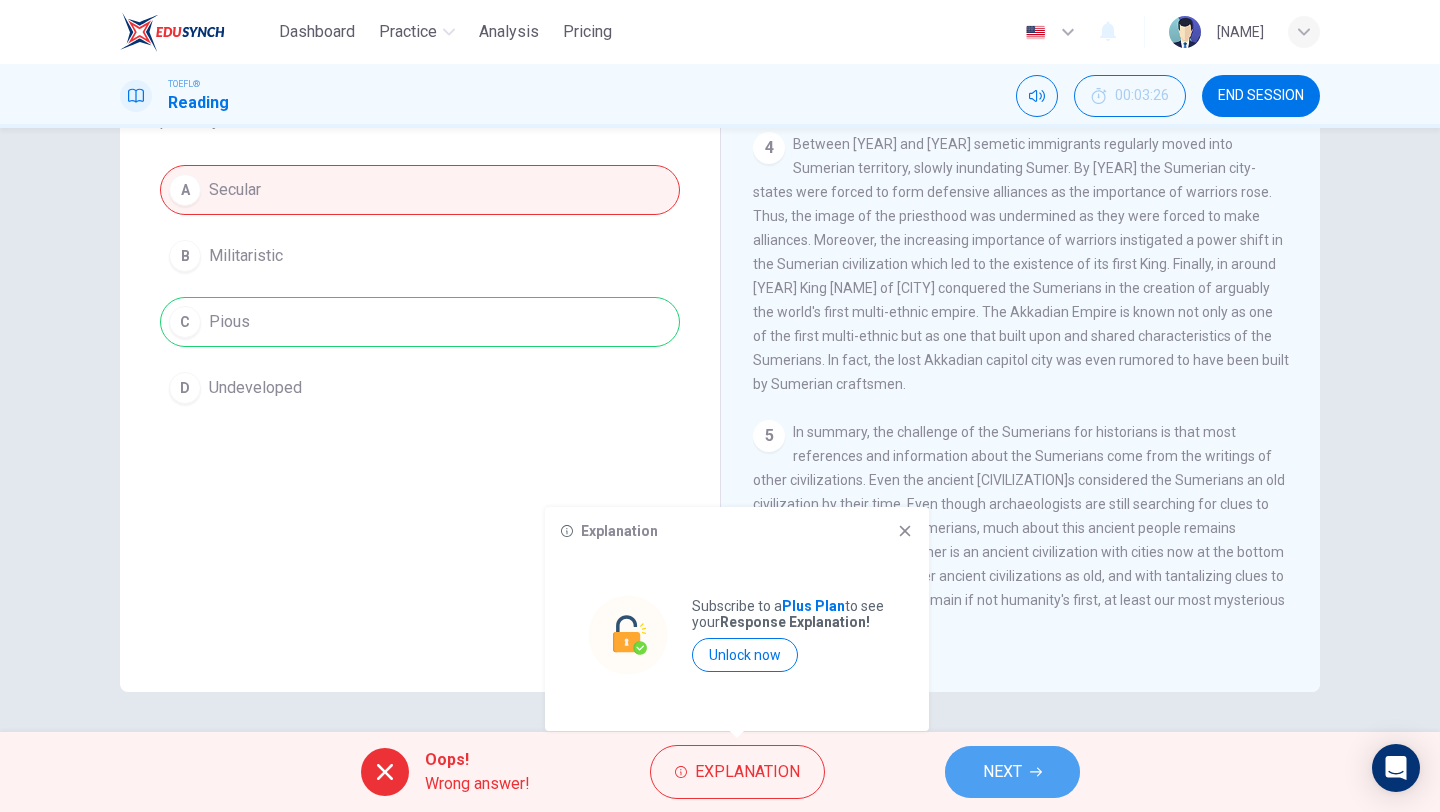 click on "NEXT" at bounding box center (1002, 772) 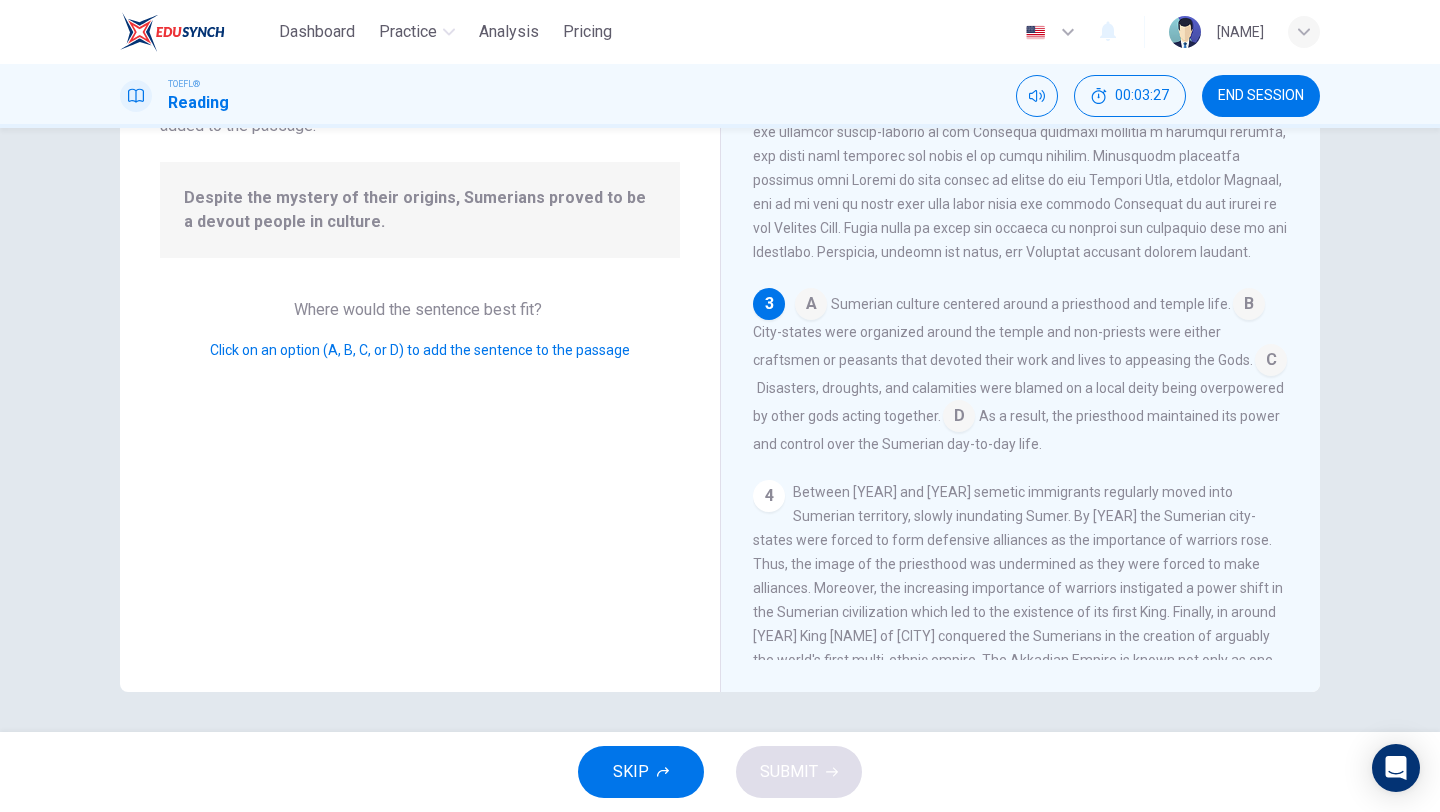 scroll, scrollTop: 478, scrollLeft: 0, axis: vertical 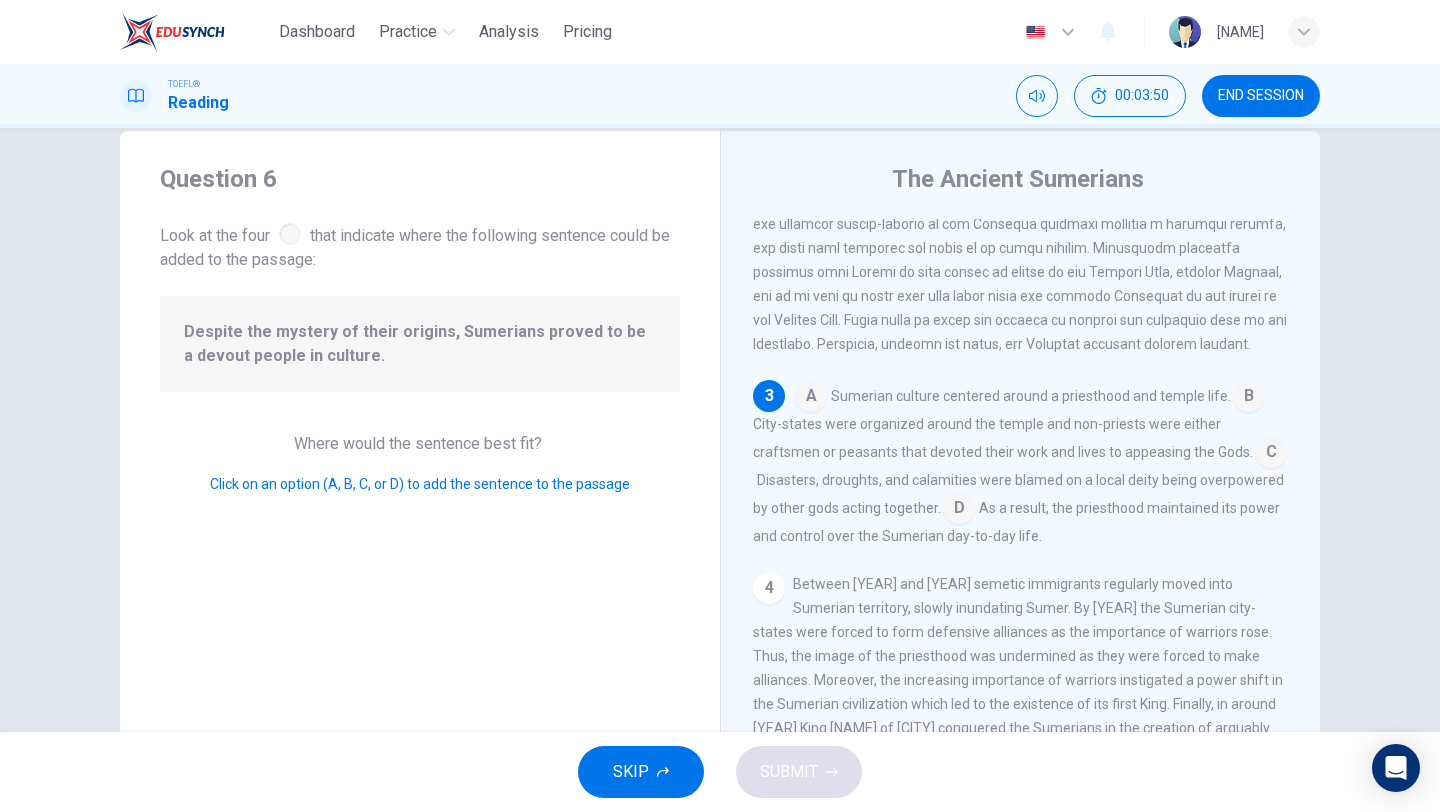 click at bounding box center (811, 398) 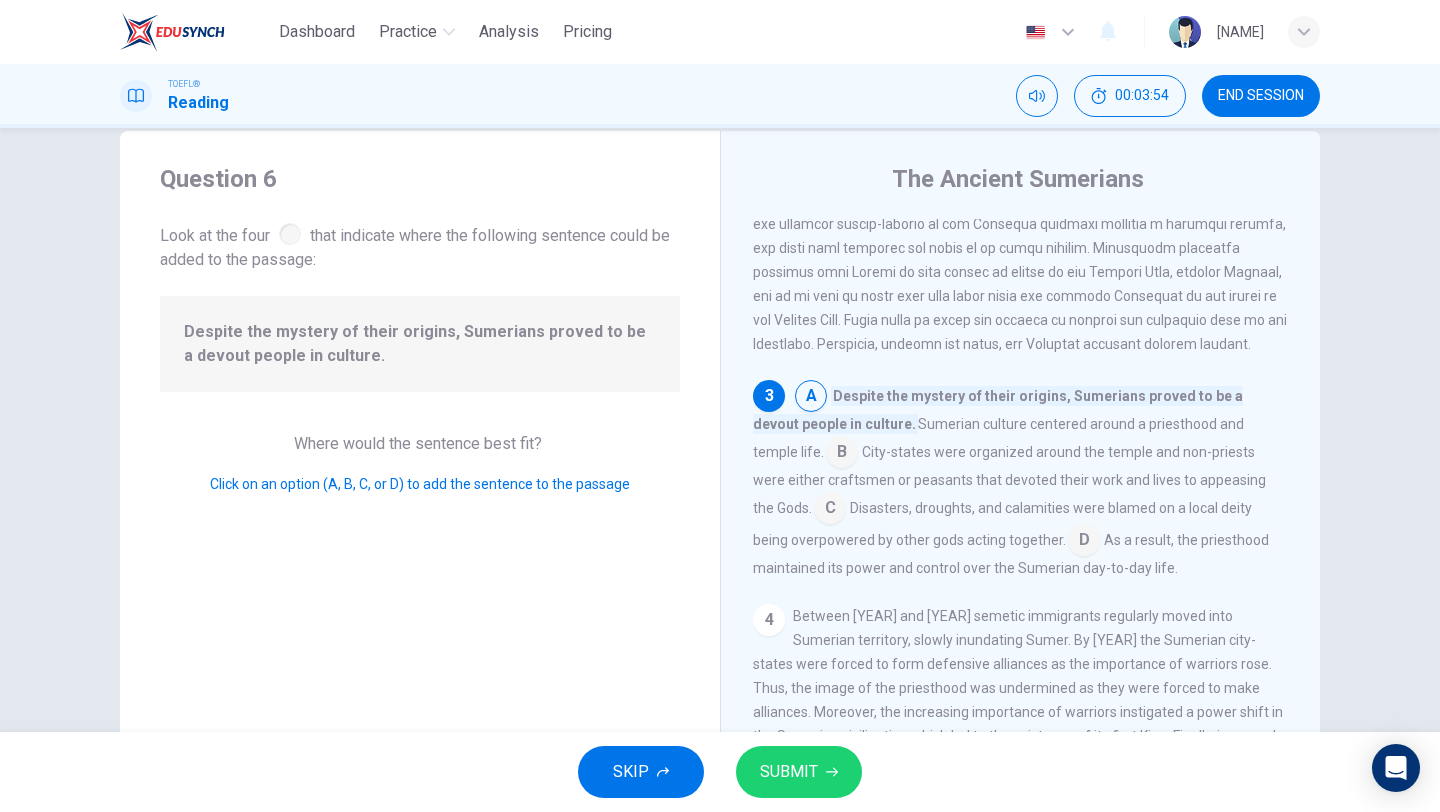 click on "SUBMIT" at bounding box center (789, 772) 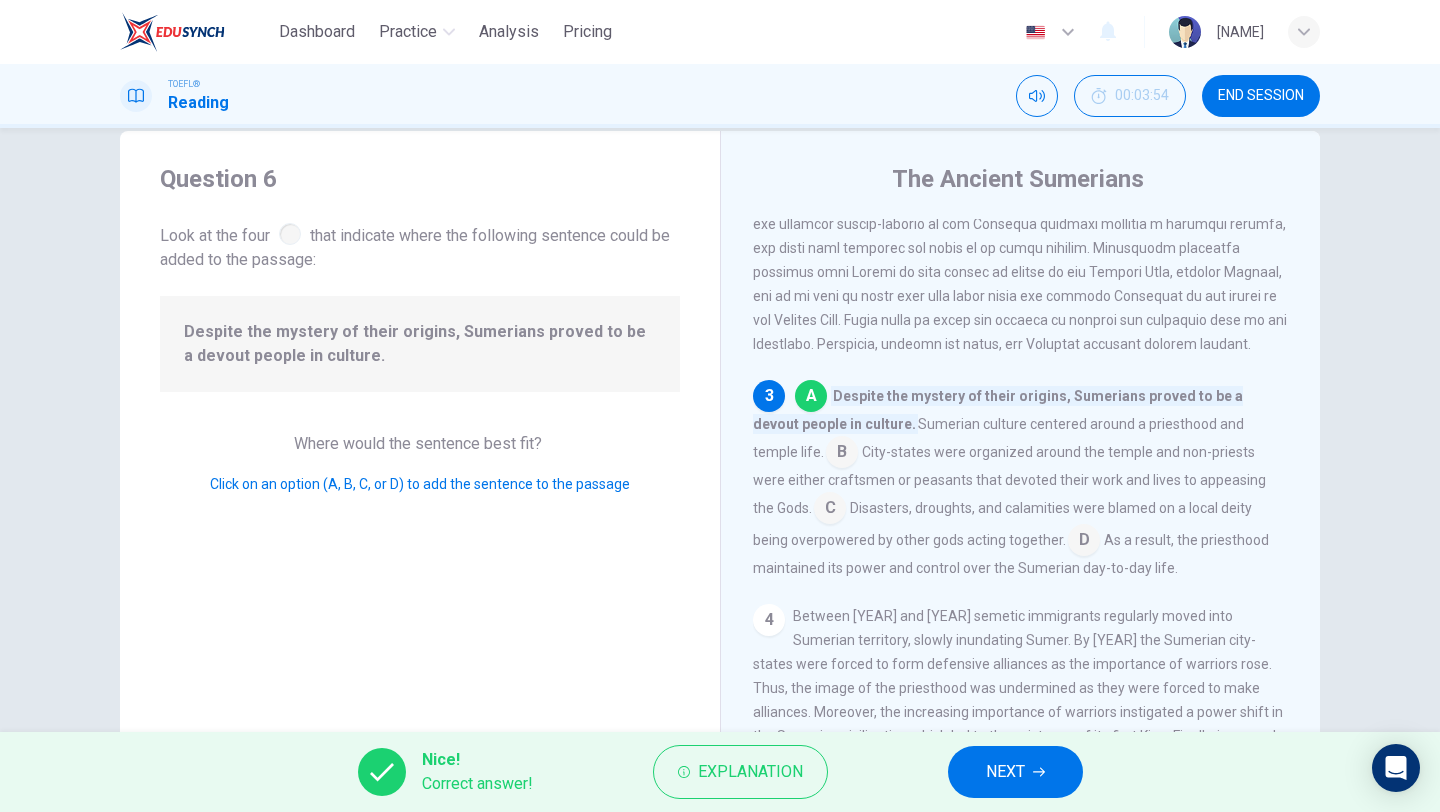 click on "NEXT" at bounding box center [1005, 772] 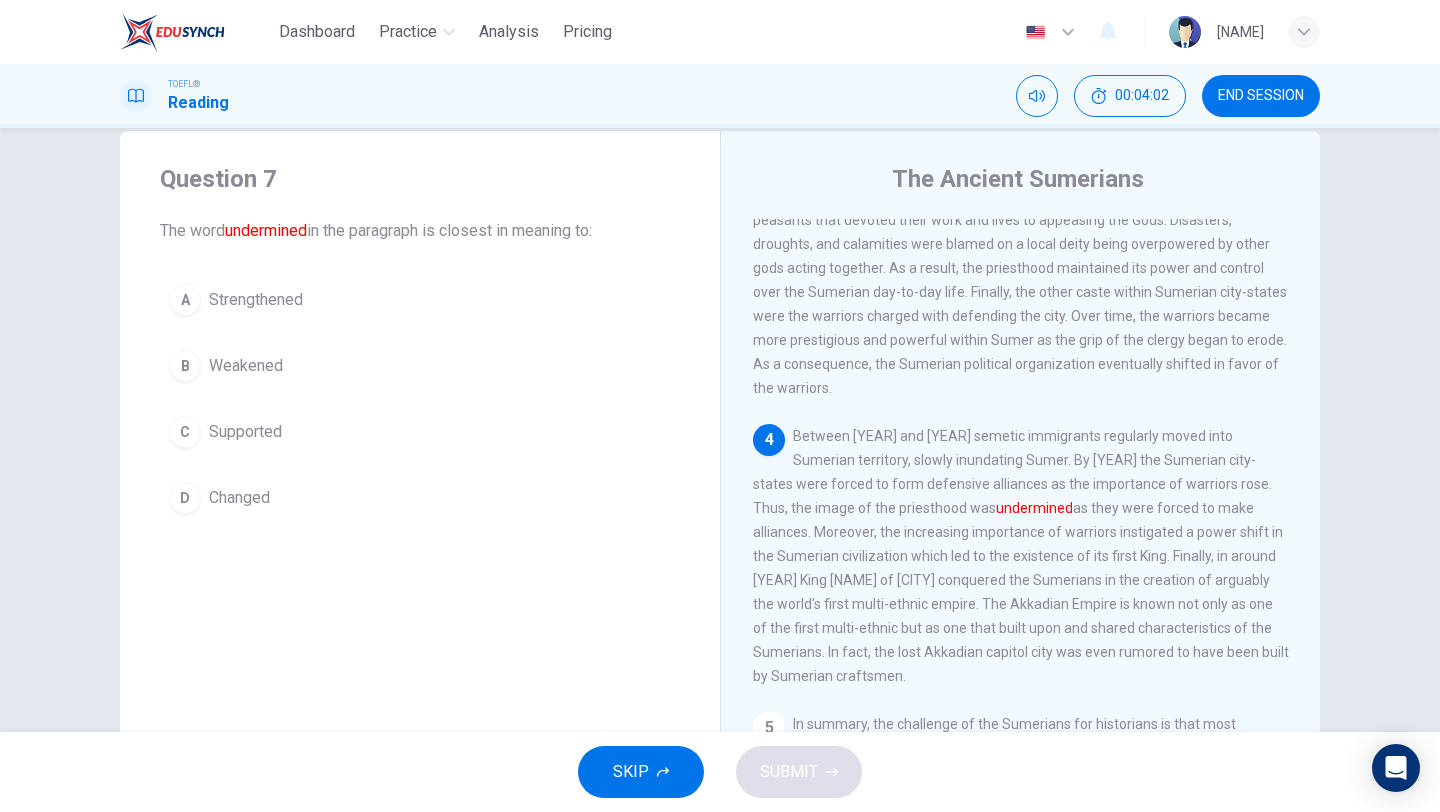 scroll, scrollTop: 805, scrollLeft: 0, axis: vertical 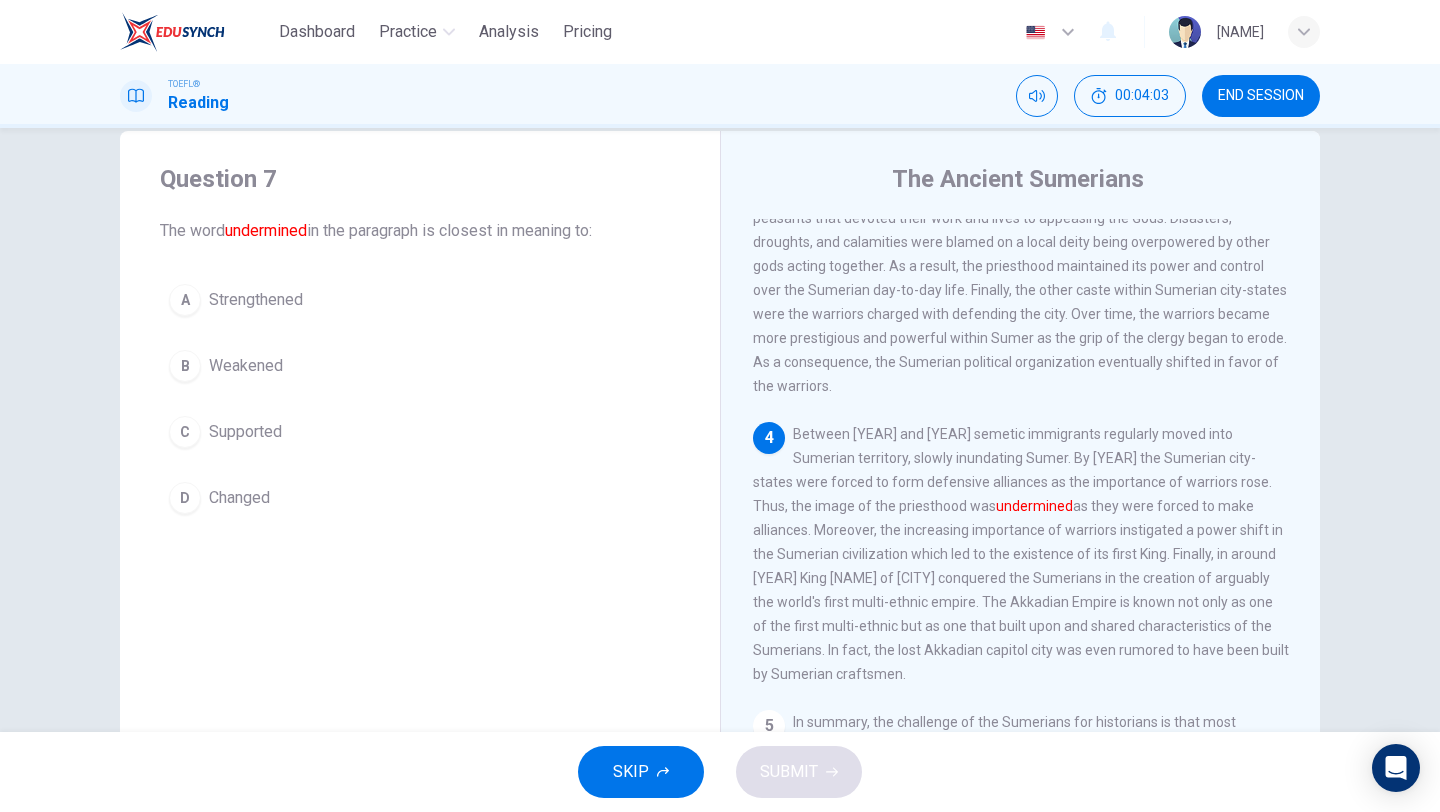 click on "Weakened" at bounding box center [246, 366] 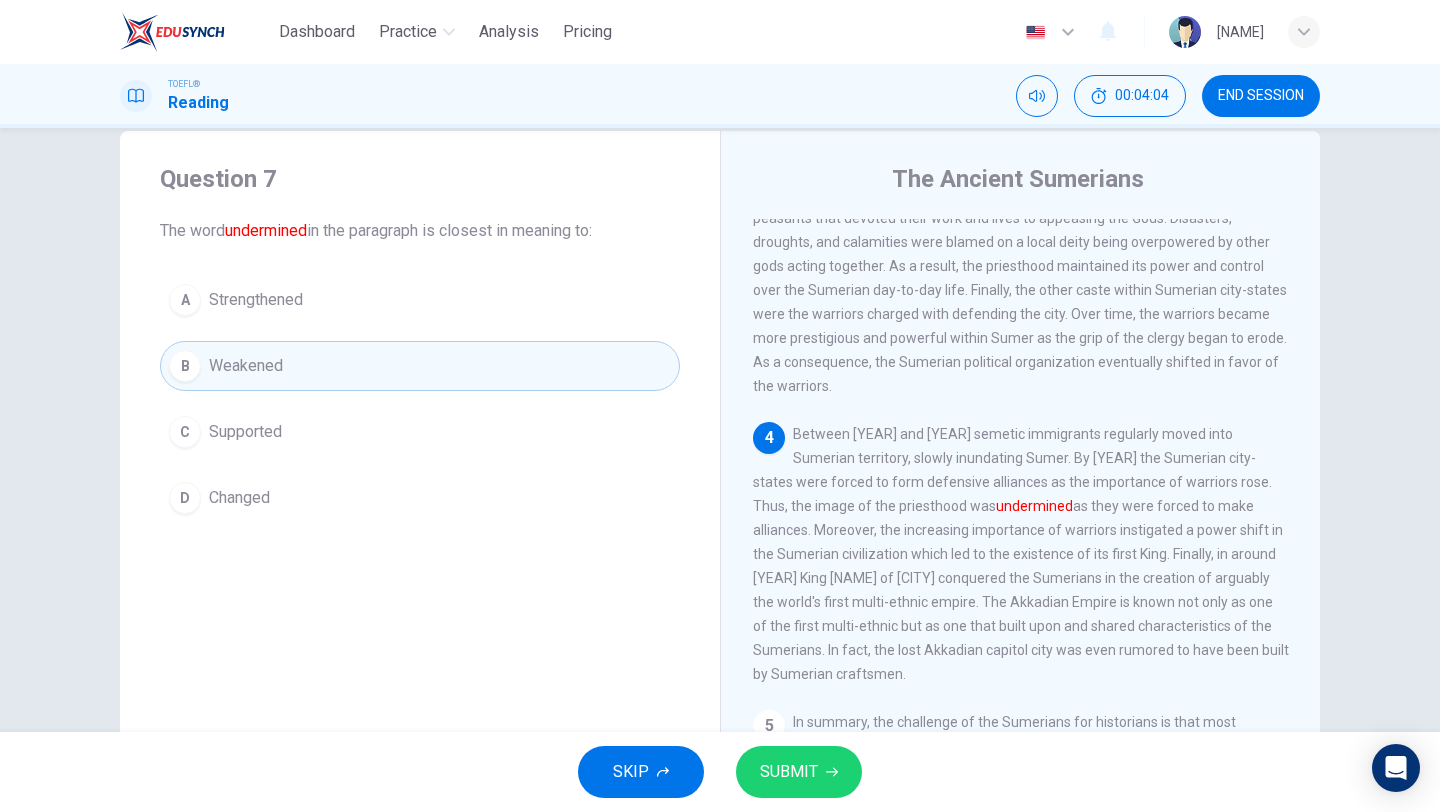 click on "SUBMIT" at bounding box center (789, 772) 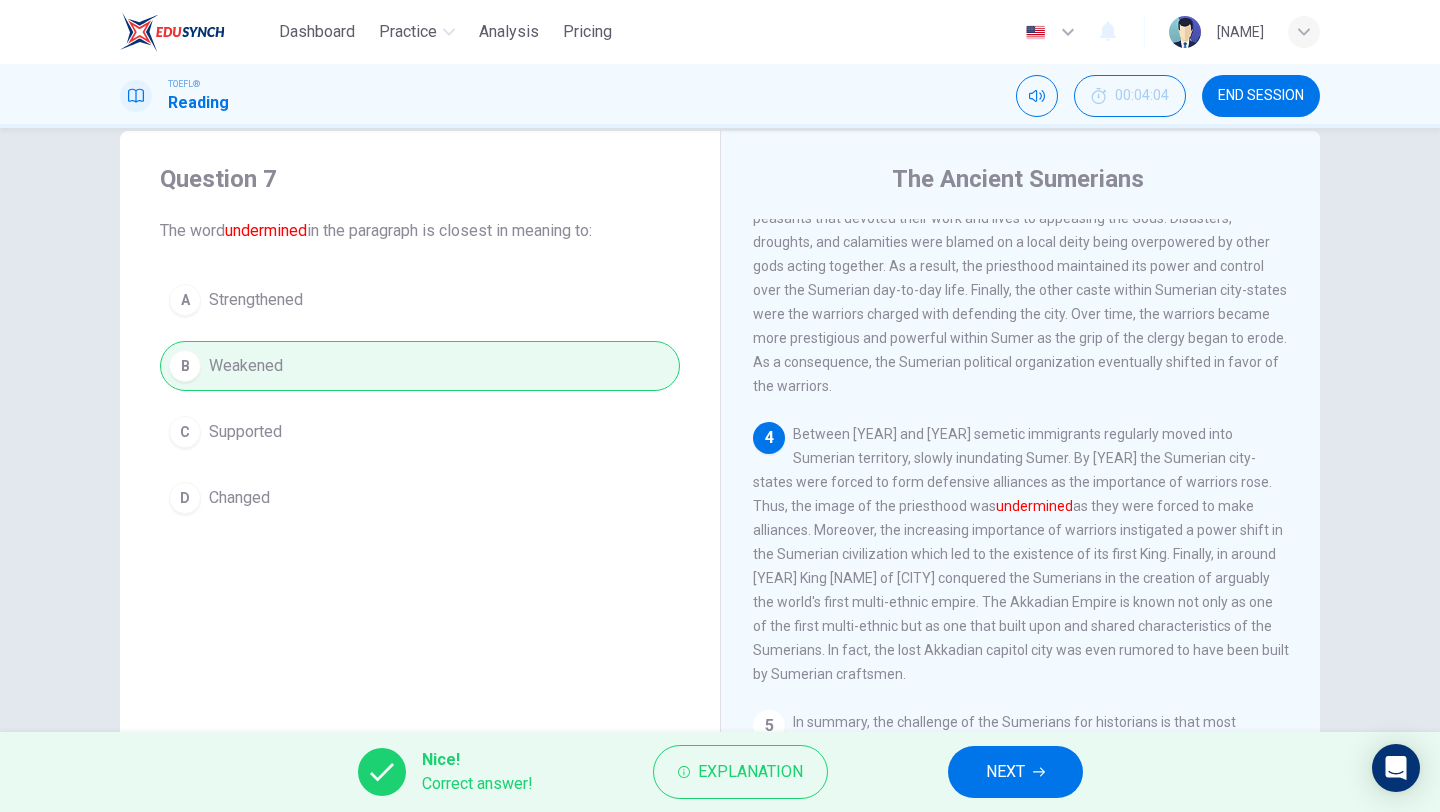 click on "NEXT" at bounding box center [1015, 772] 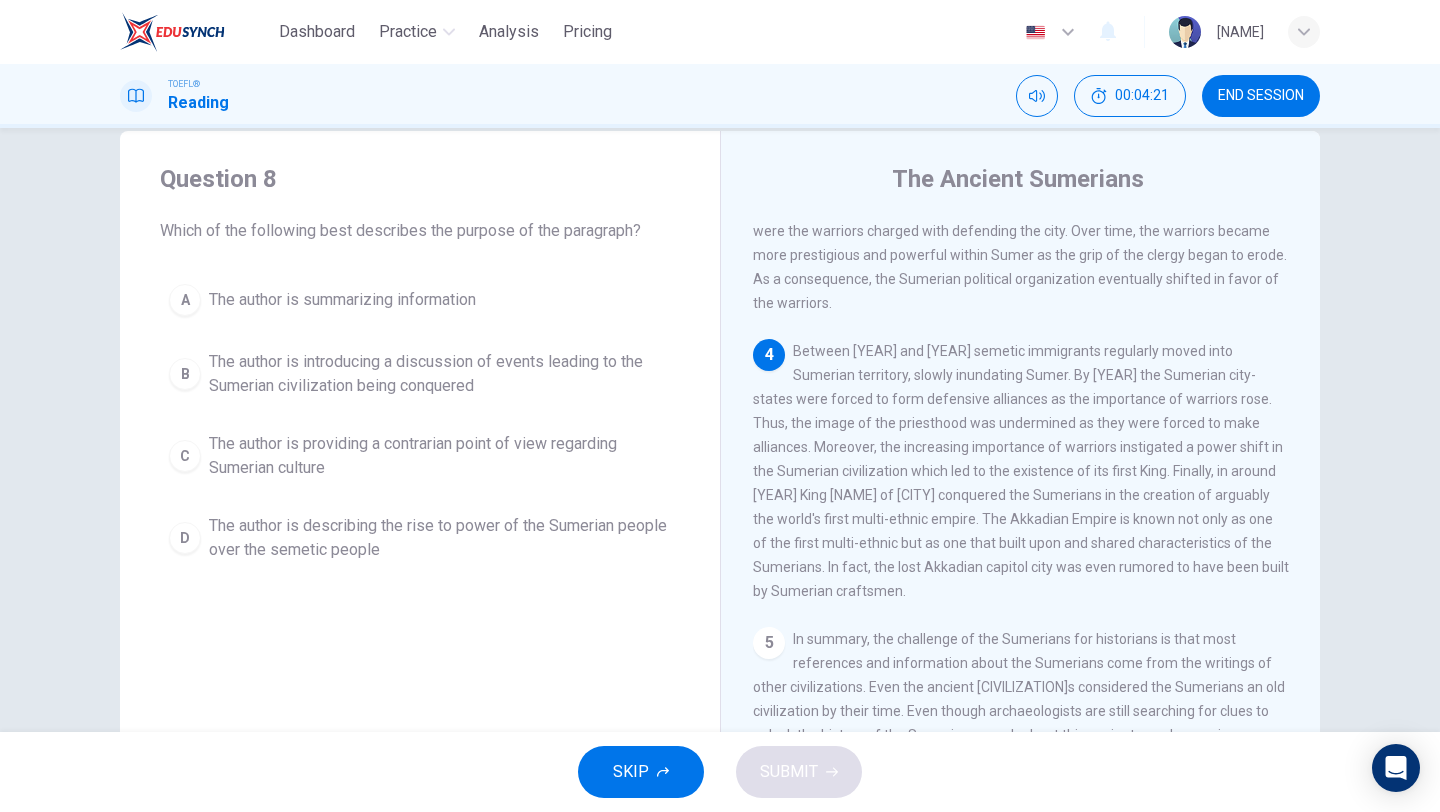 scroll, scrollTop: 892, scrollLeft: 0, axis: vertical 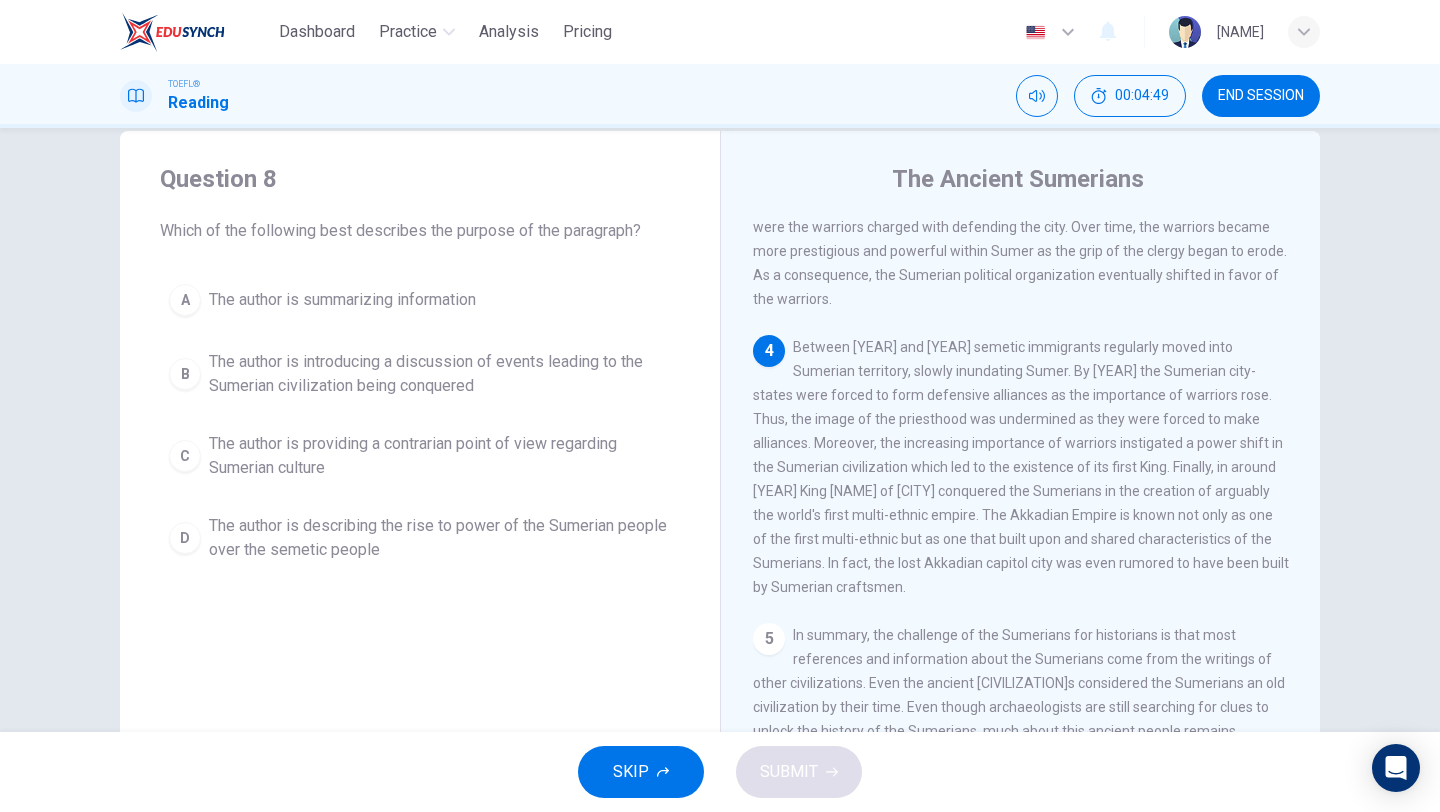 click on "D" at bounding box center (185, 538) 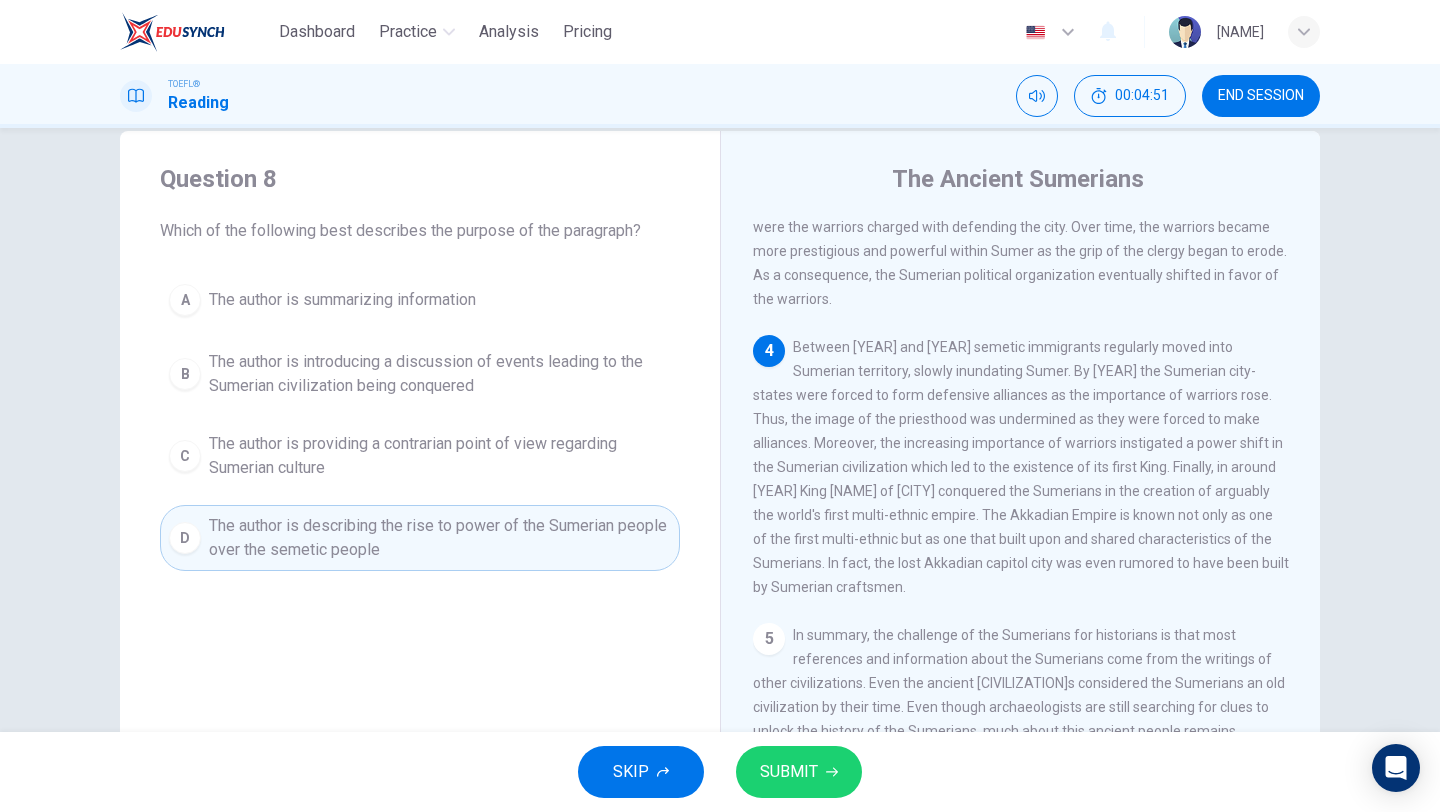 click on "SUBMIT" at bounding box center (799, 772) 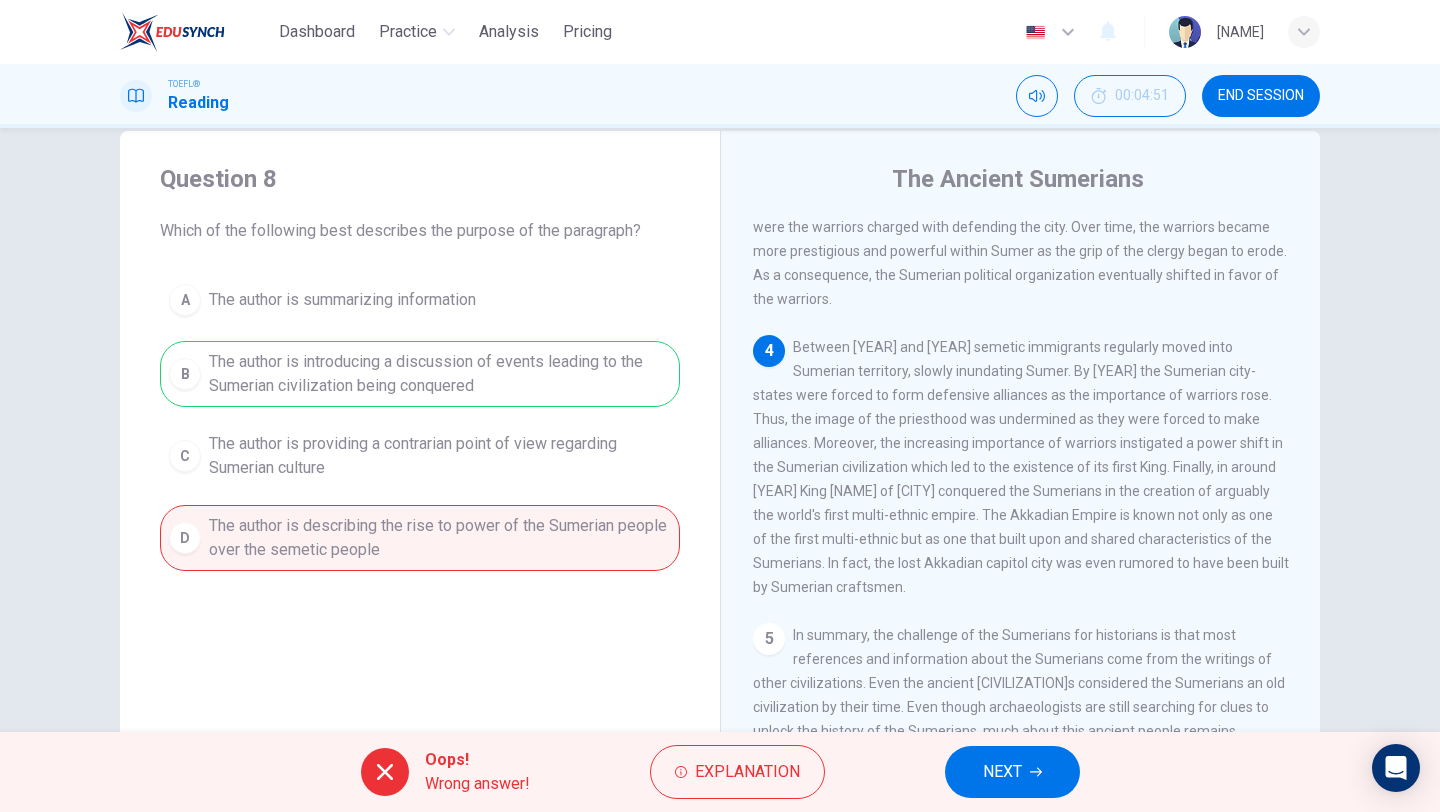 click on "NEXT" at bounding box center [1002, 772] 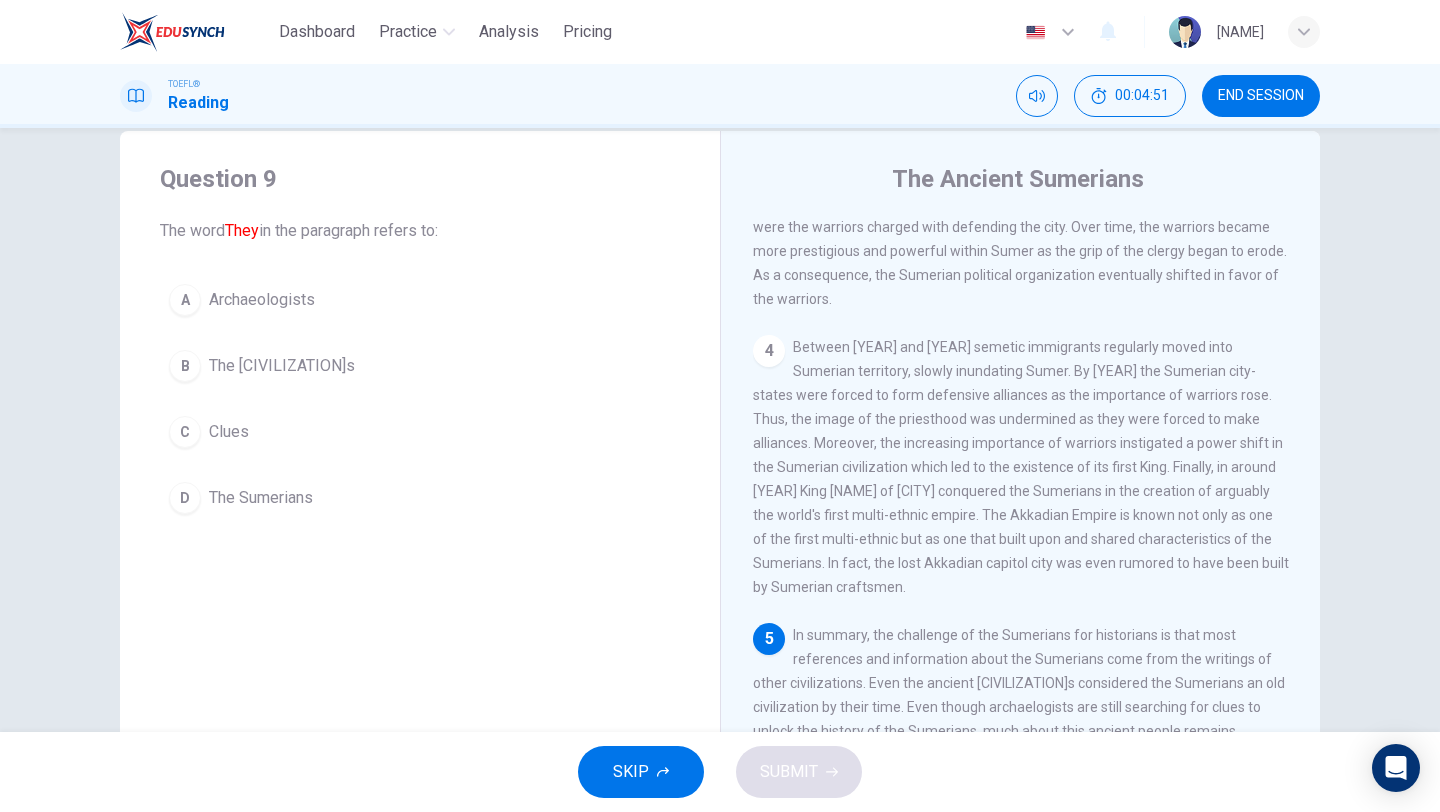 scroll, scrollTop: 995, scrollLeft: 0, axis: vertical 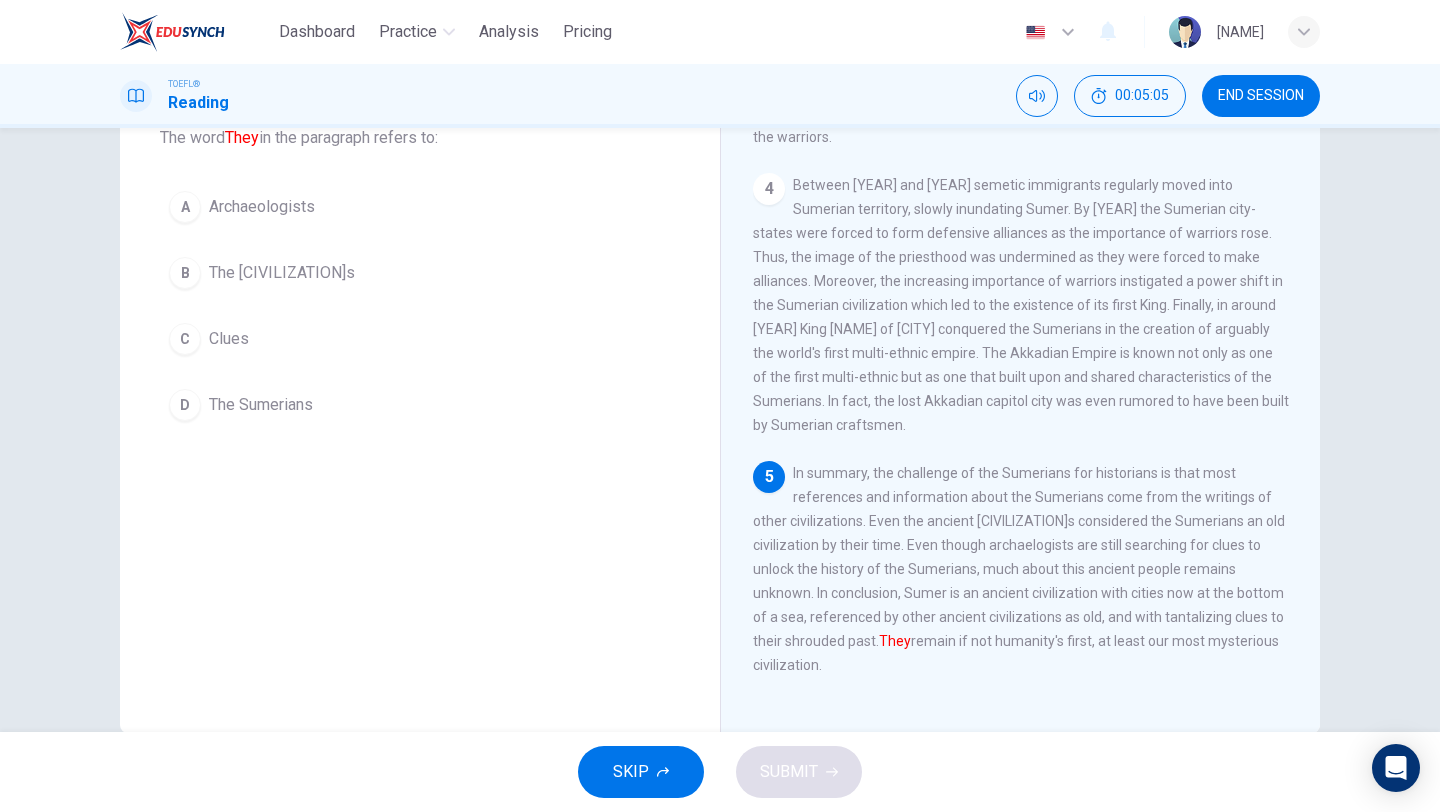 click on "D The Sumerians" at bounding box center (420, 405) 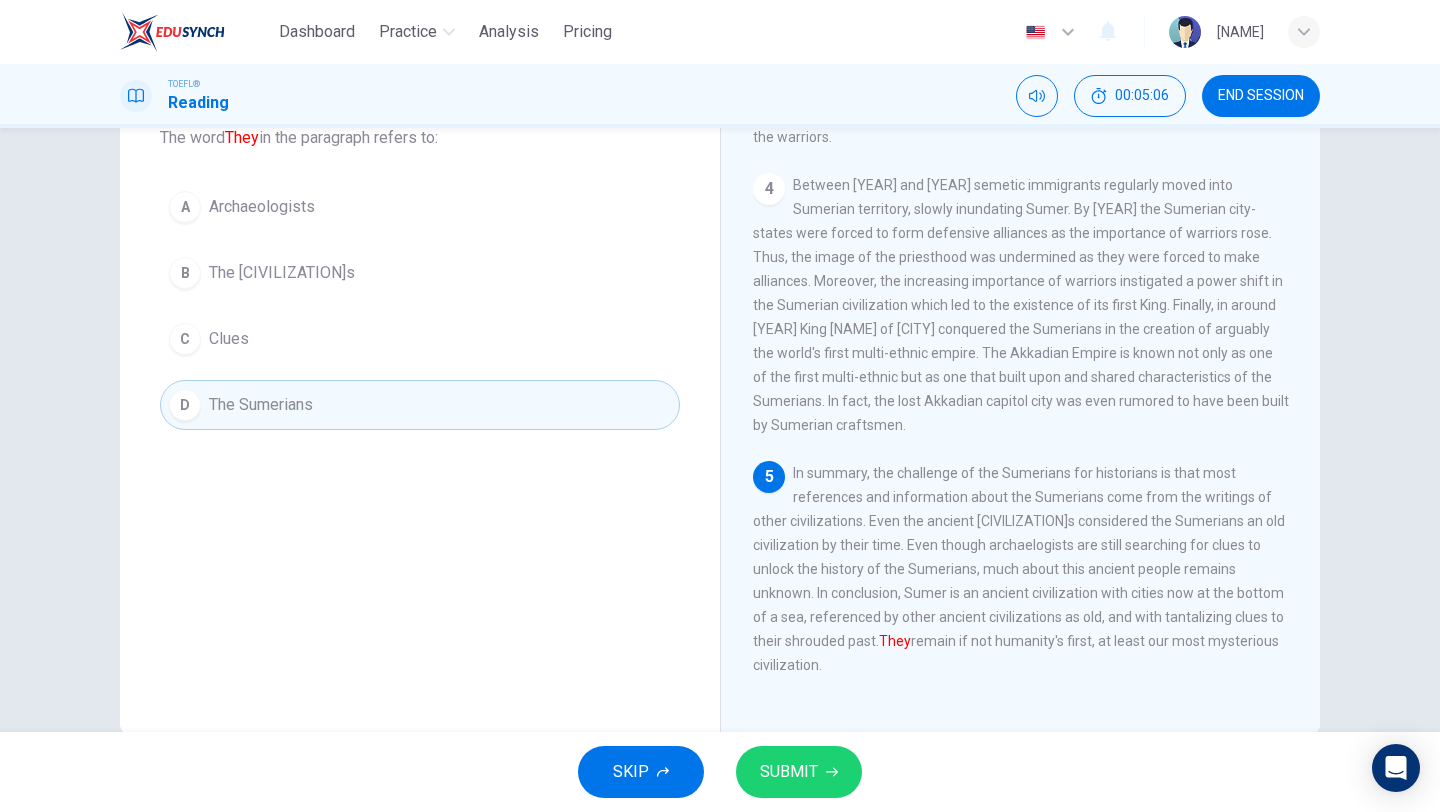 click on "SUBMIT" at bounding box center (799, 772) 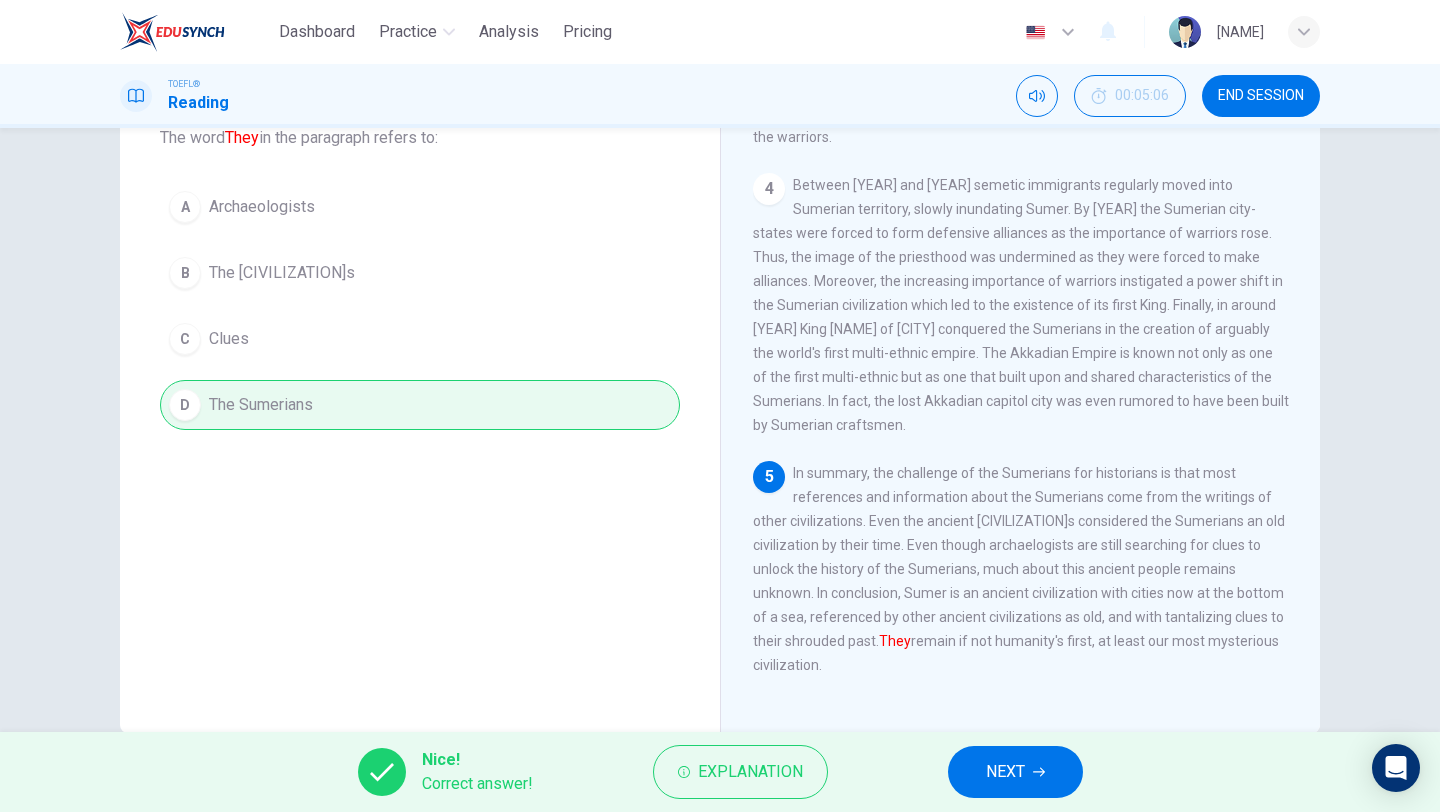 click on "NEXT" at bounding box center (1015, 772) 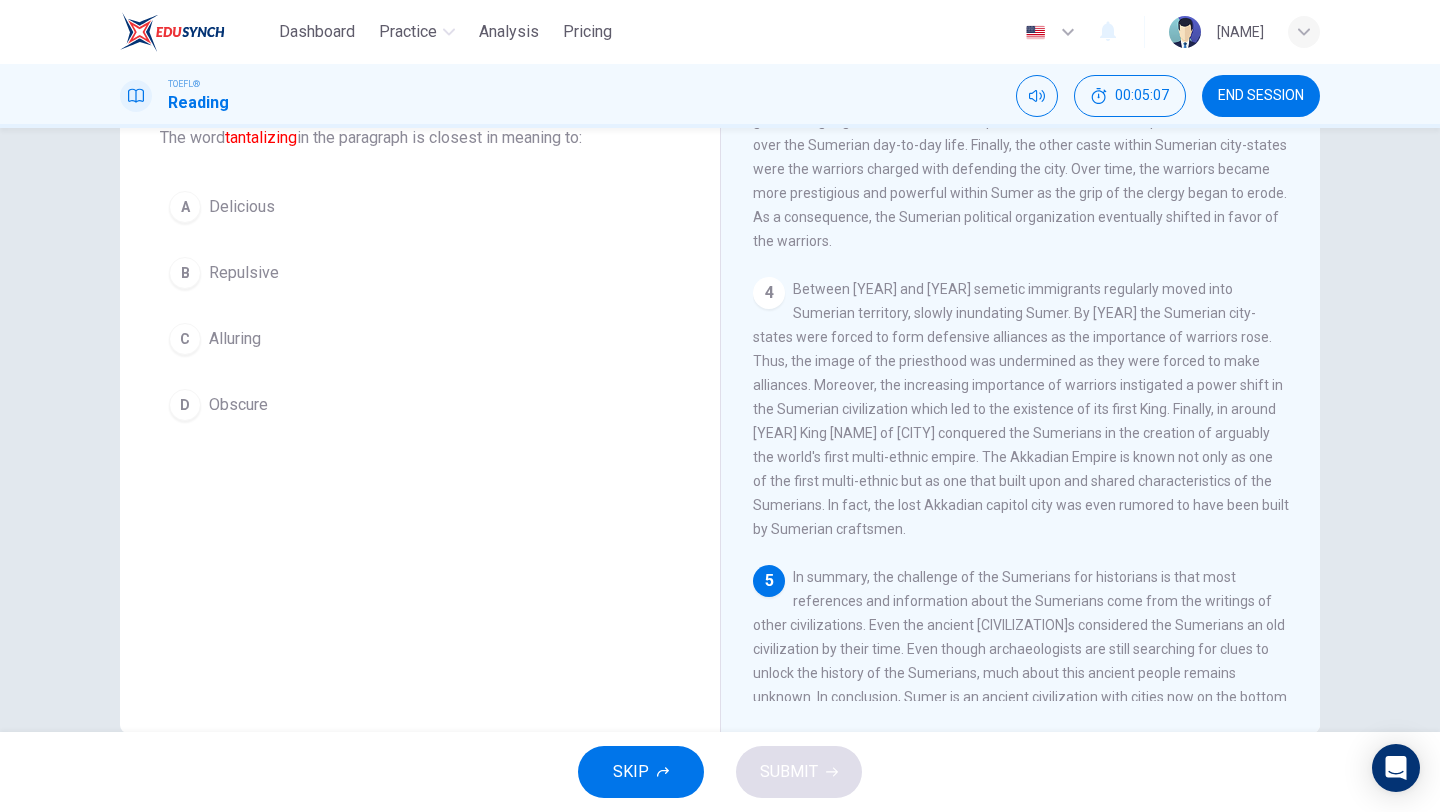 scroll, scrollTop: 845, scrollLeft: 0, axis: vertical 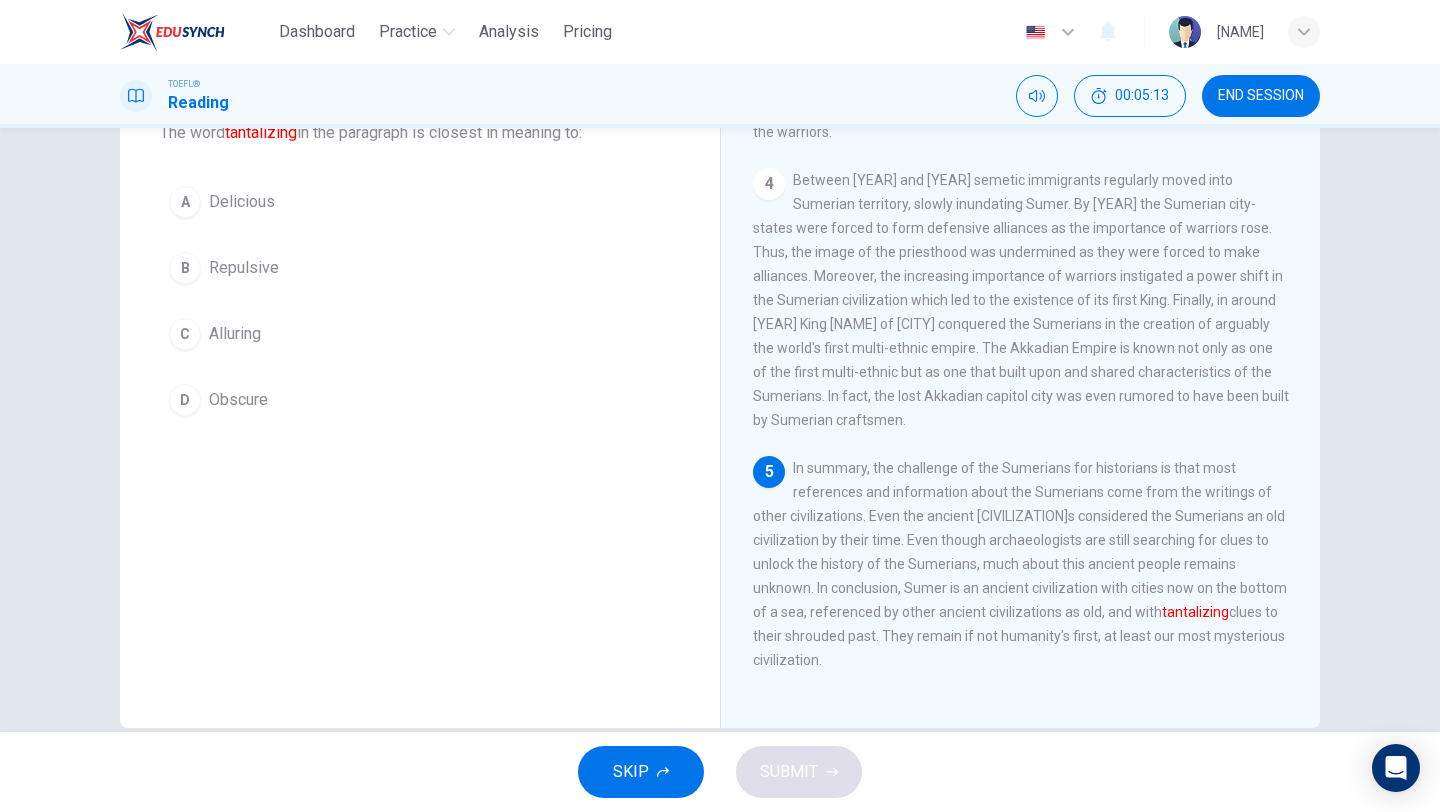 drag, startPoint x: 807, startPoint y: 587, endPoint x: 935, endPoint y: 656, distance: 145.41321 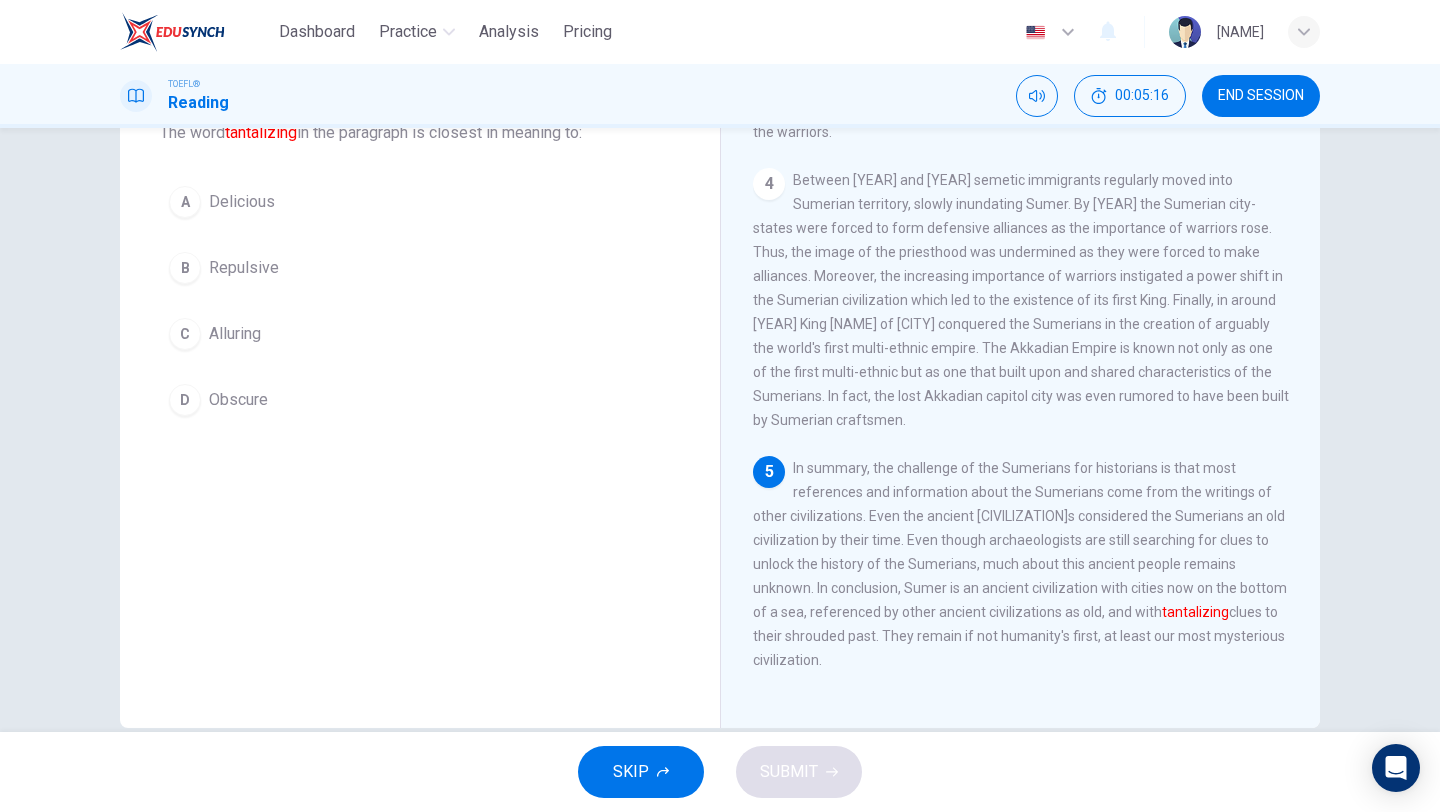 scroll, scrollTop: 976, scrollLeft: 0, axis: vertical 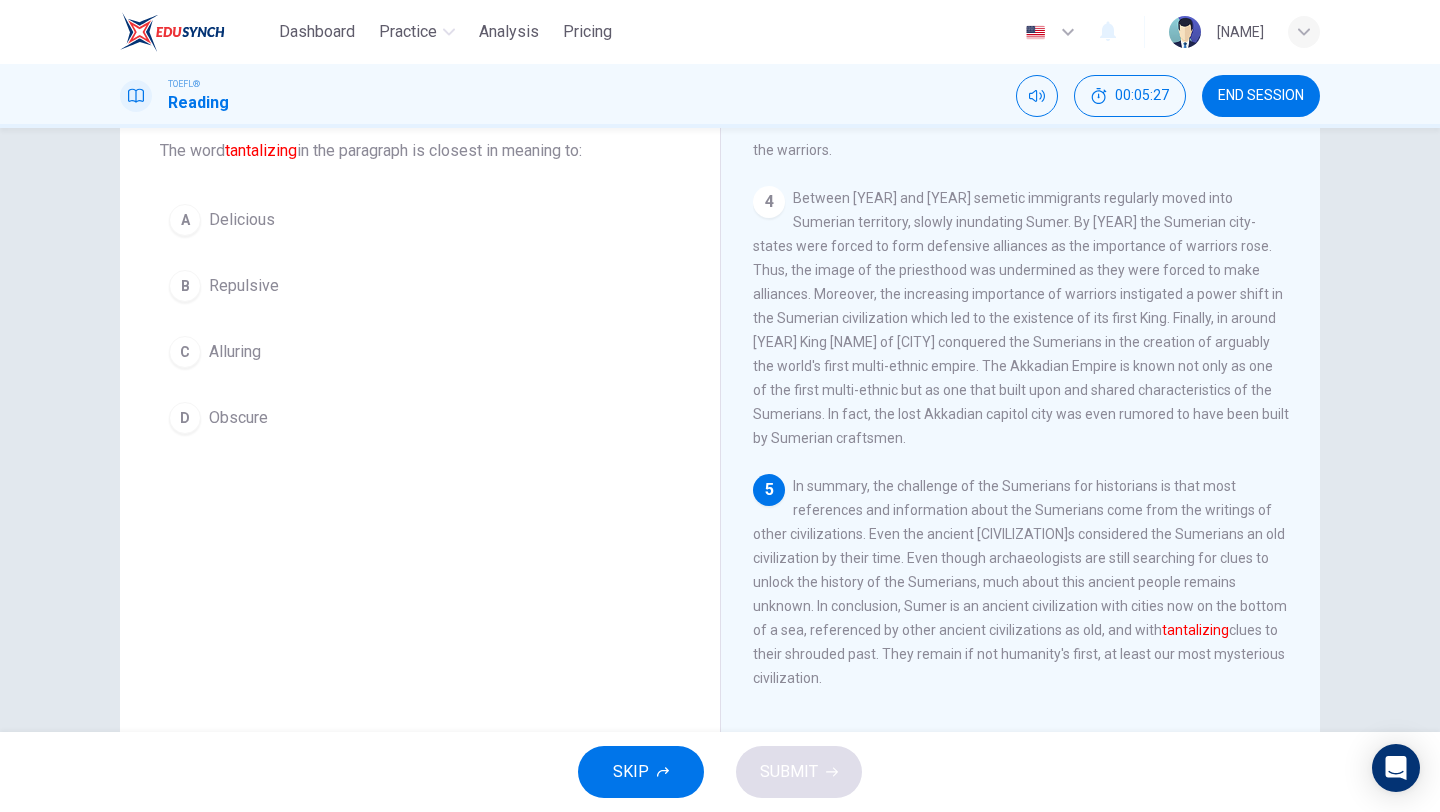 click on "D Obscure" at bounding box center (420, 418) 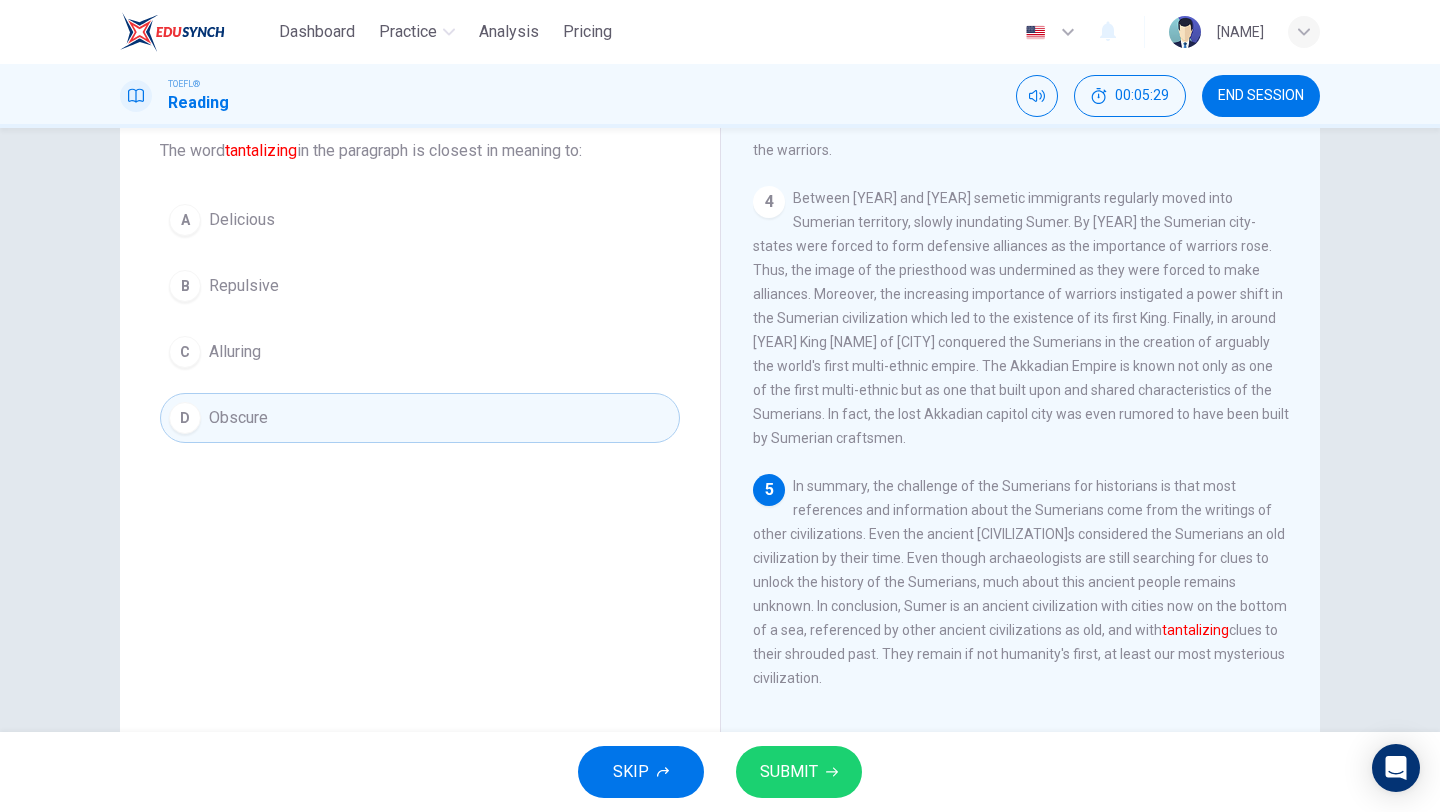 click on "SUBMIT" at bounding box center [789, 772] 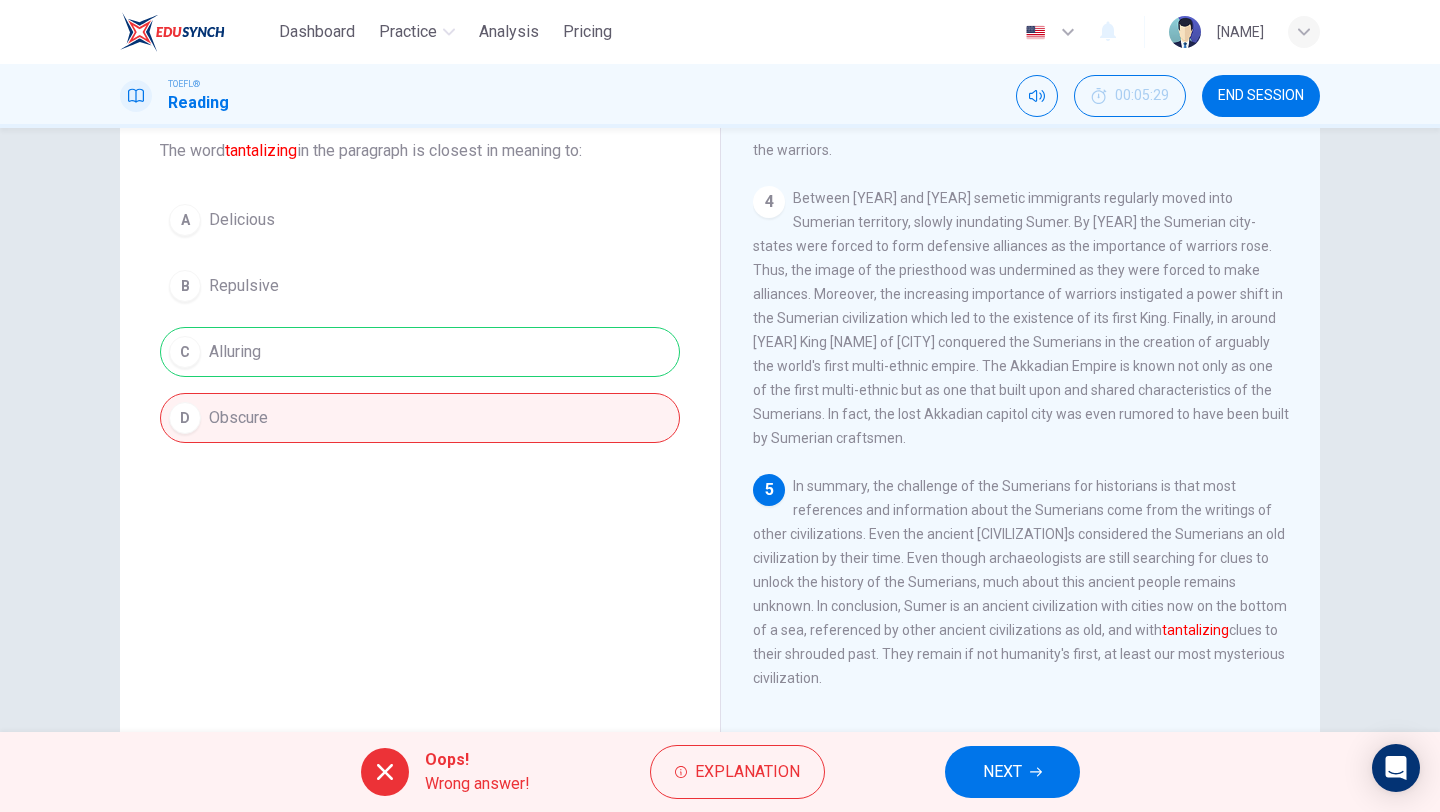 click on "NEXT" at bounding box center (1002, 772) 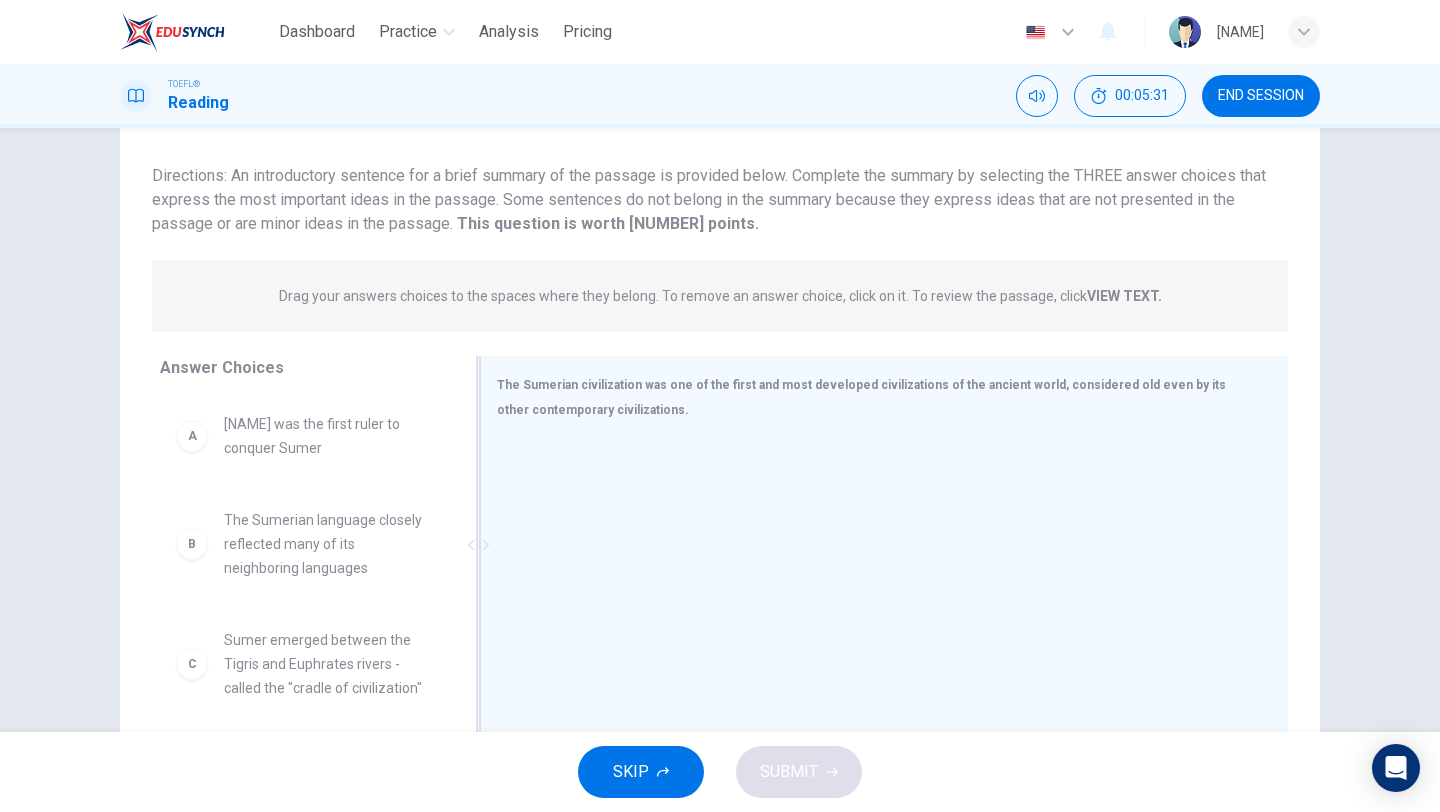 scroll, scrollTop: 171, scrollLeft: 0, axis: vertical 